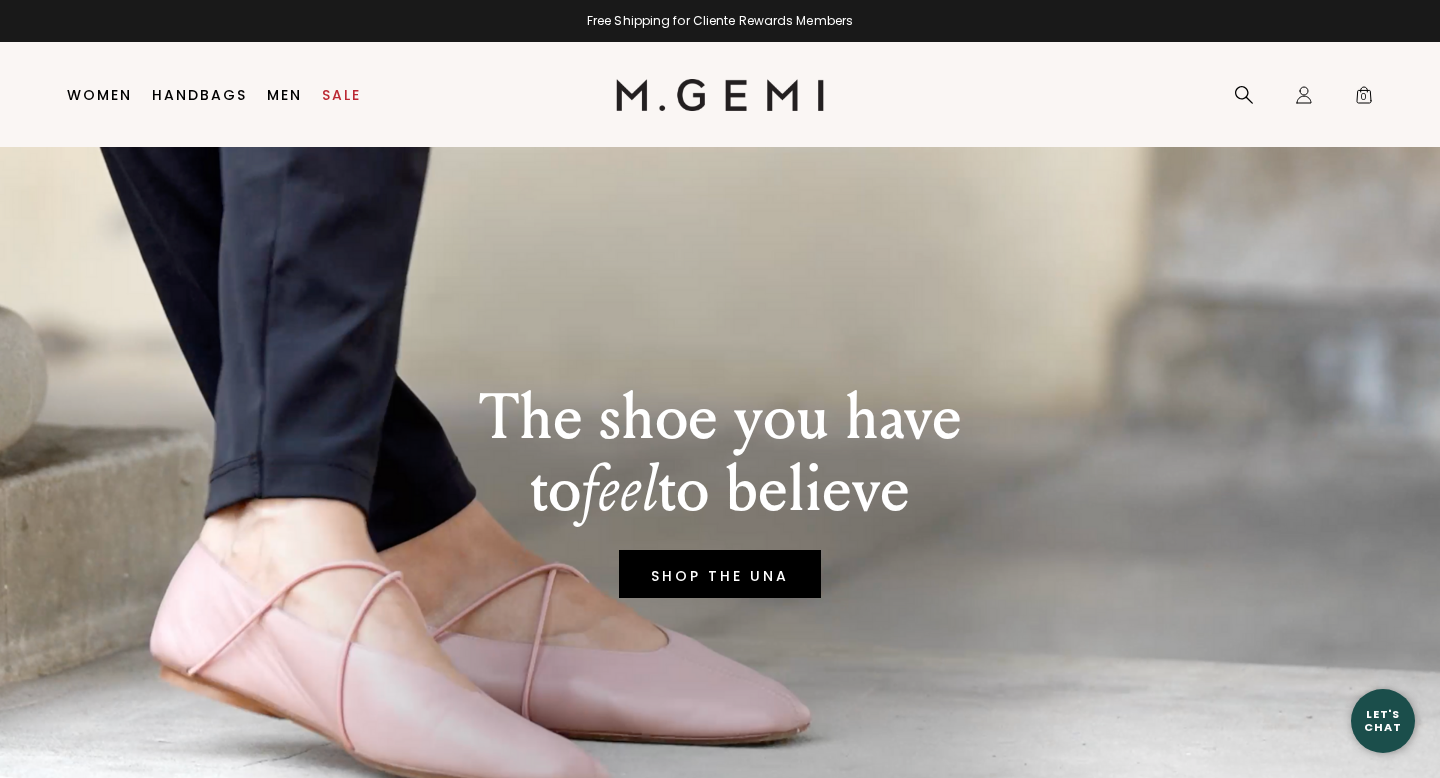 scroll, scrollTop: 0, scrollLeft: 0, axis: both 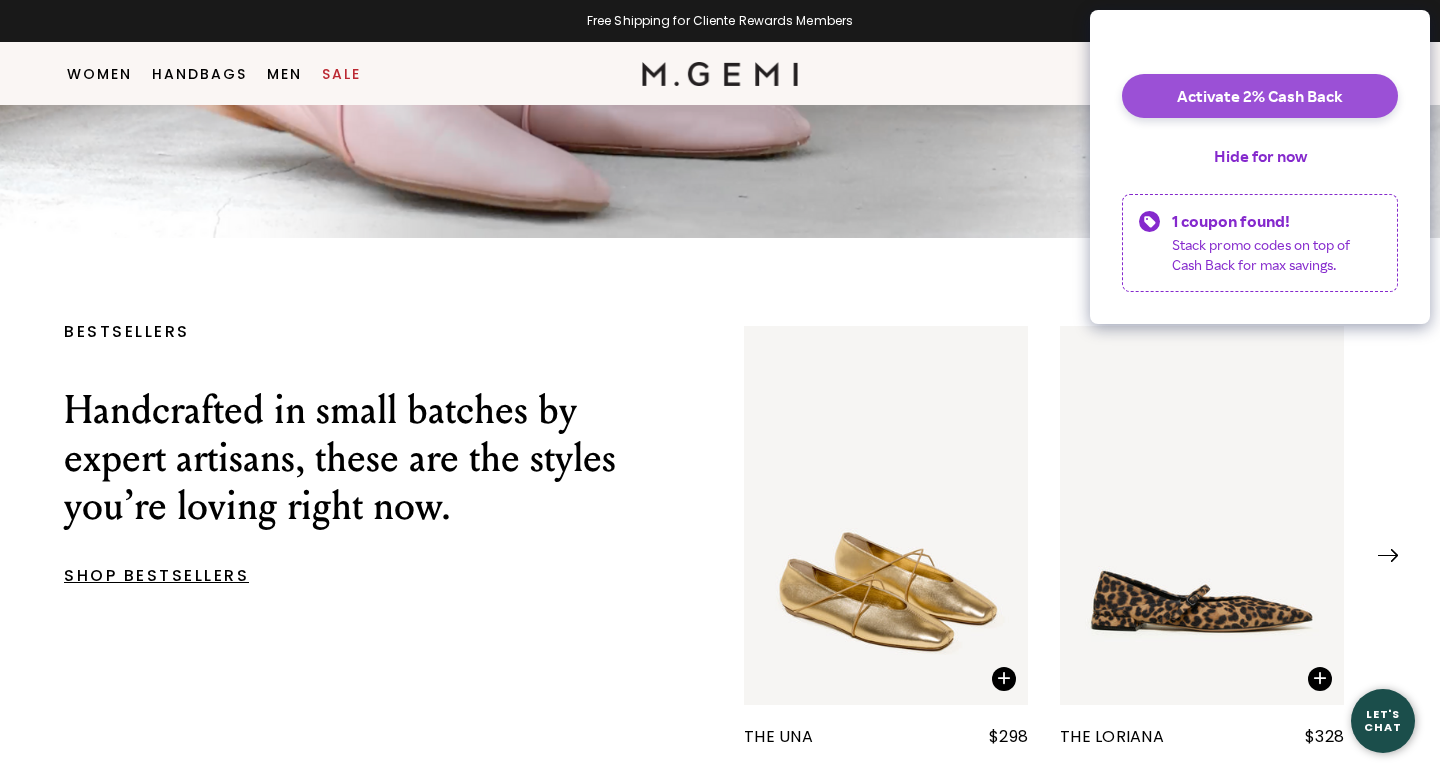 click on "Activate 2% Cash Back" at bounding box center (1260, 96) 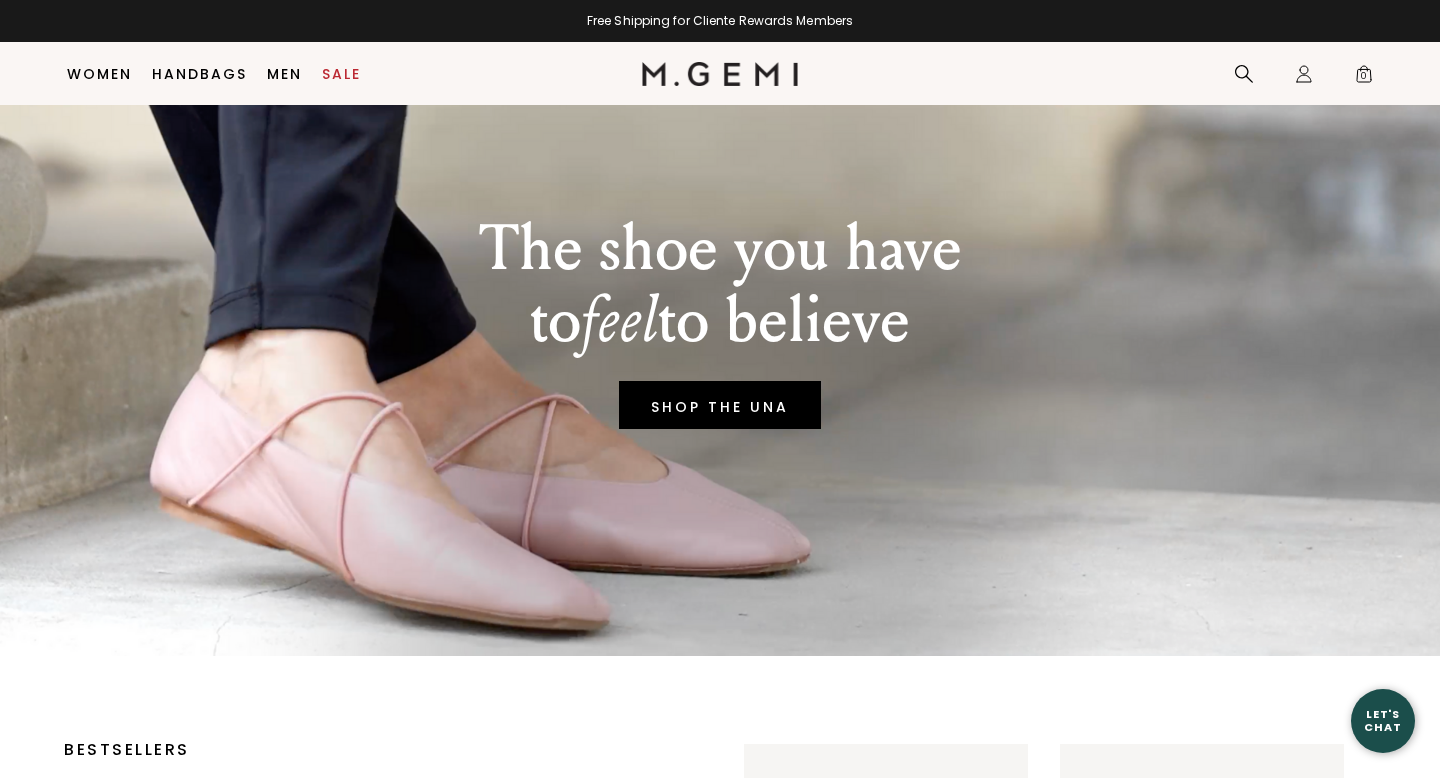 scroll, scrollTop: 351, scrollLeft: 0, axis: vertical 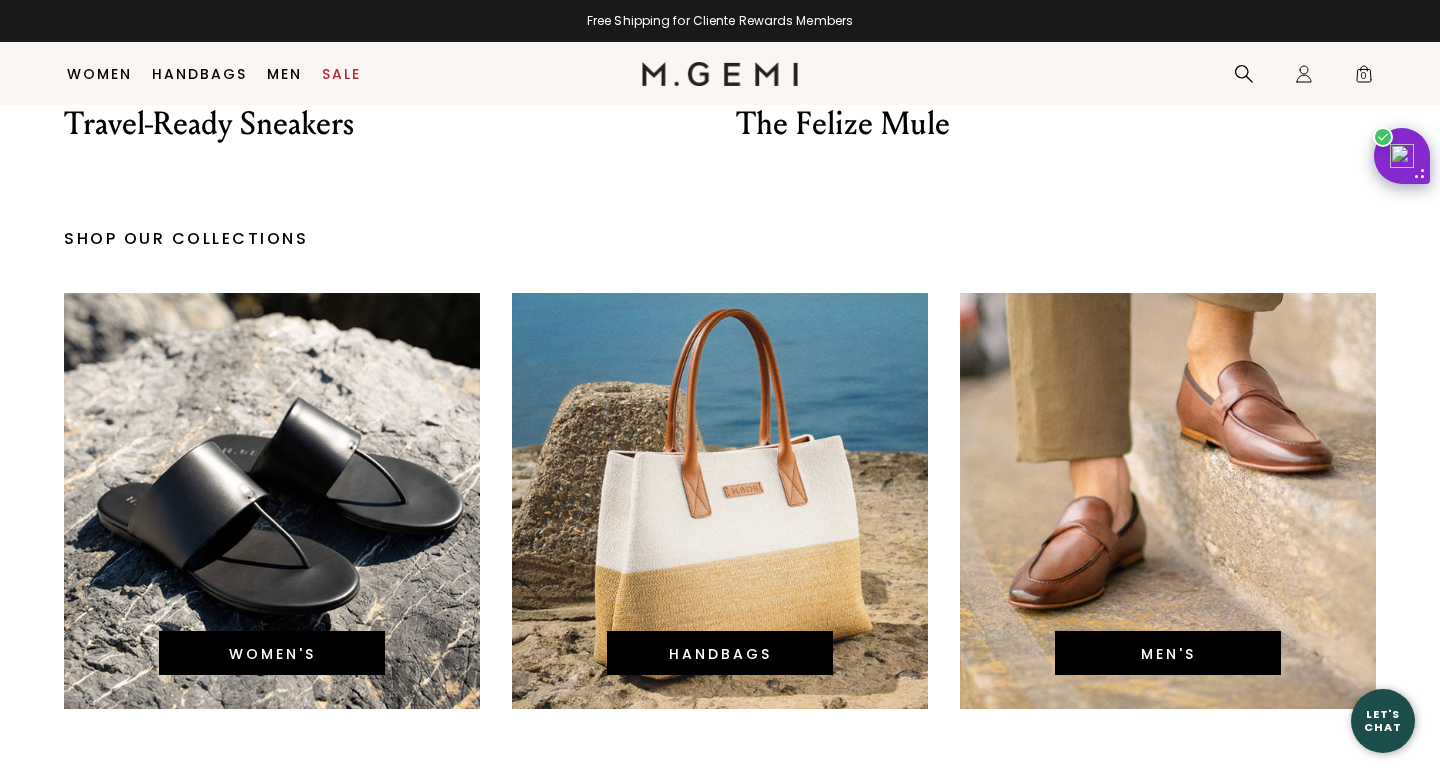 click on "WOMEN'S" at bounding box center (272, 501) 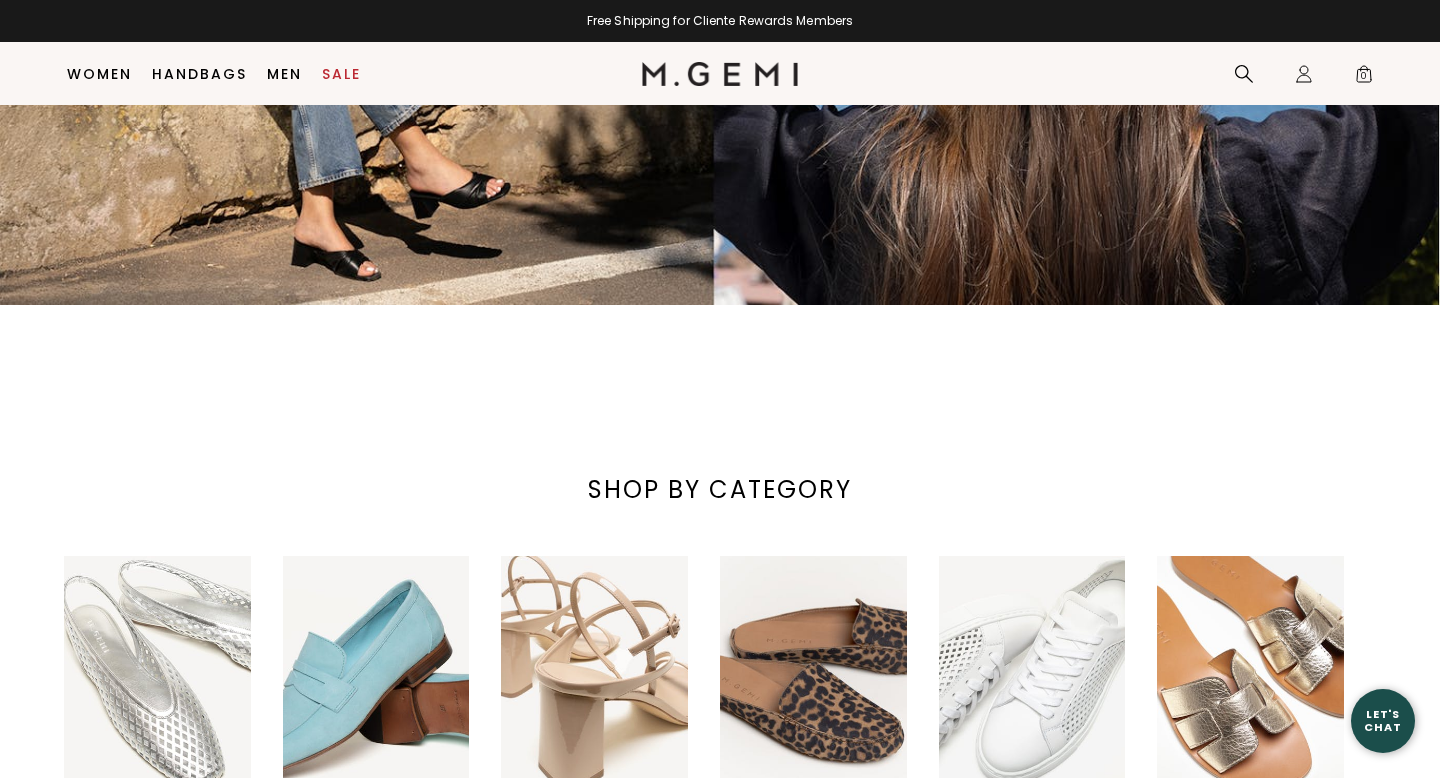 scroll, scrollTop: 845, scrollLeft: 0, axis: vertical 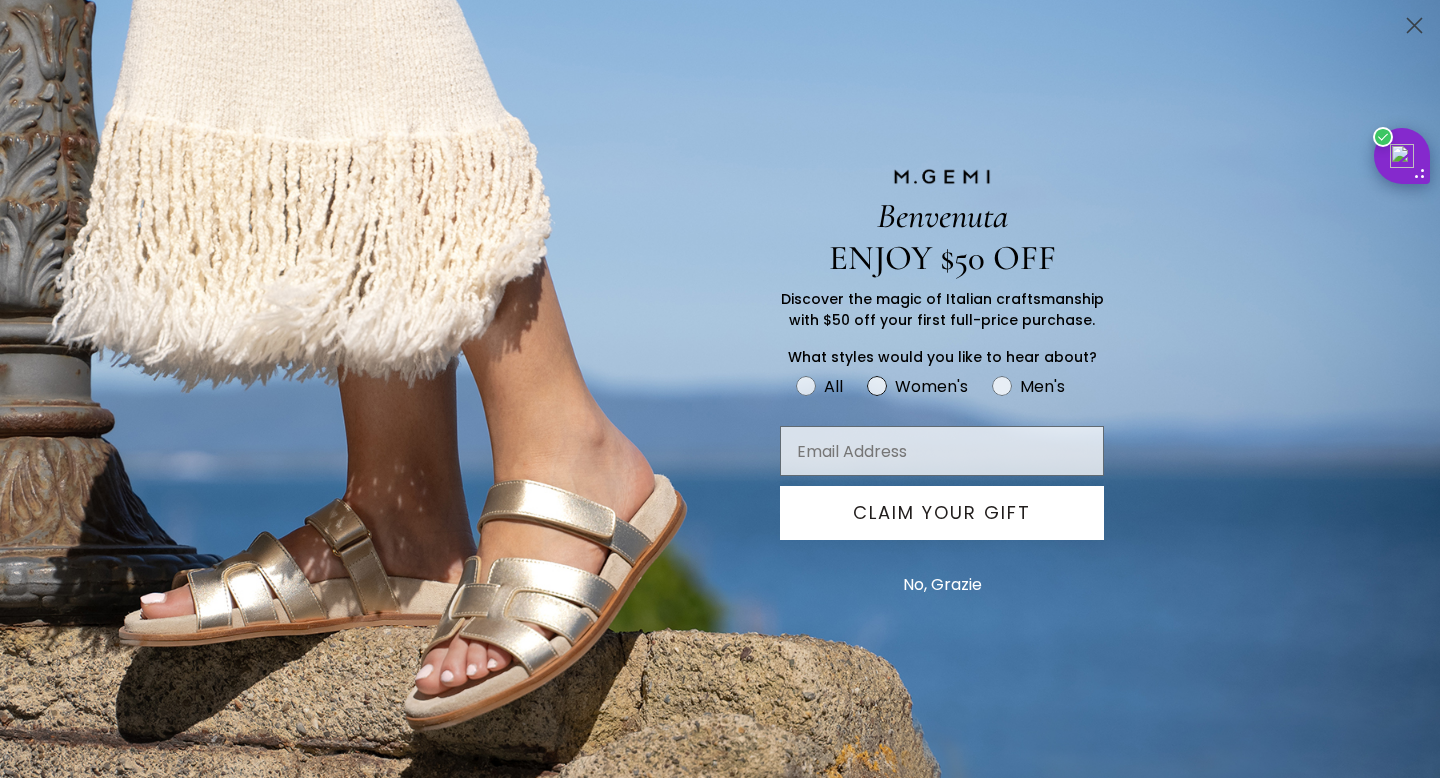 click 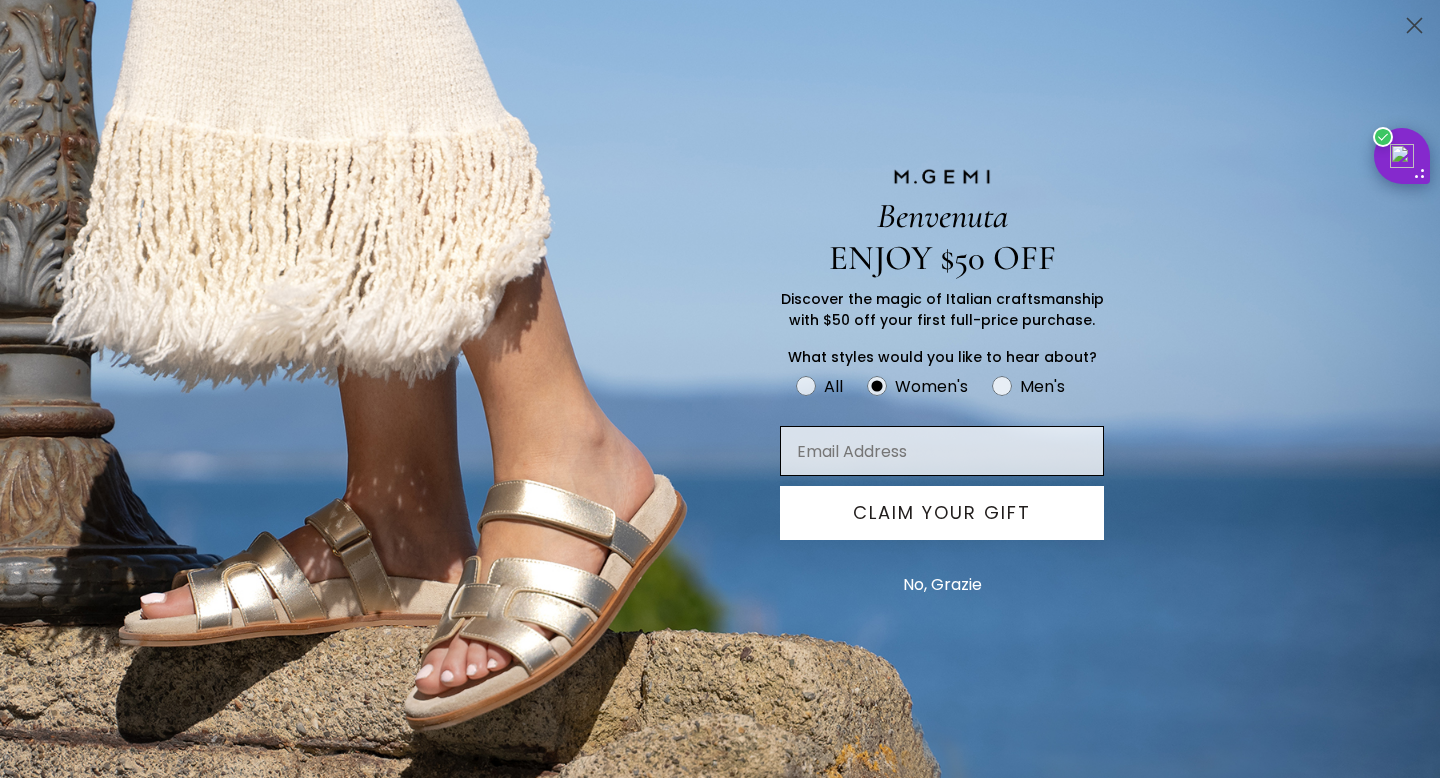 click at bounding box center [942, 451] 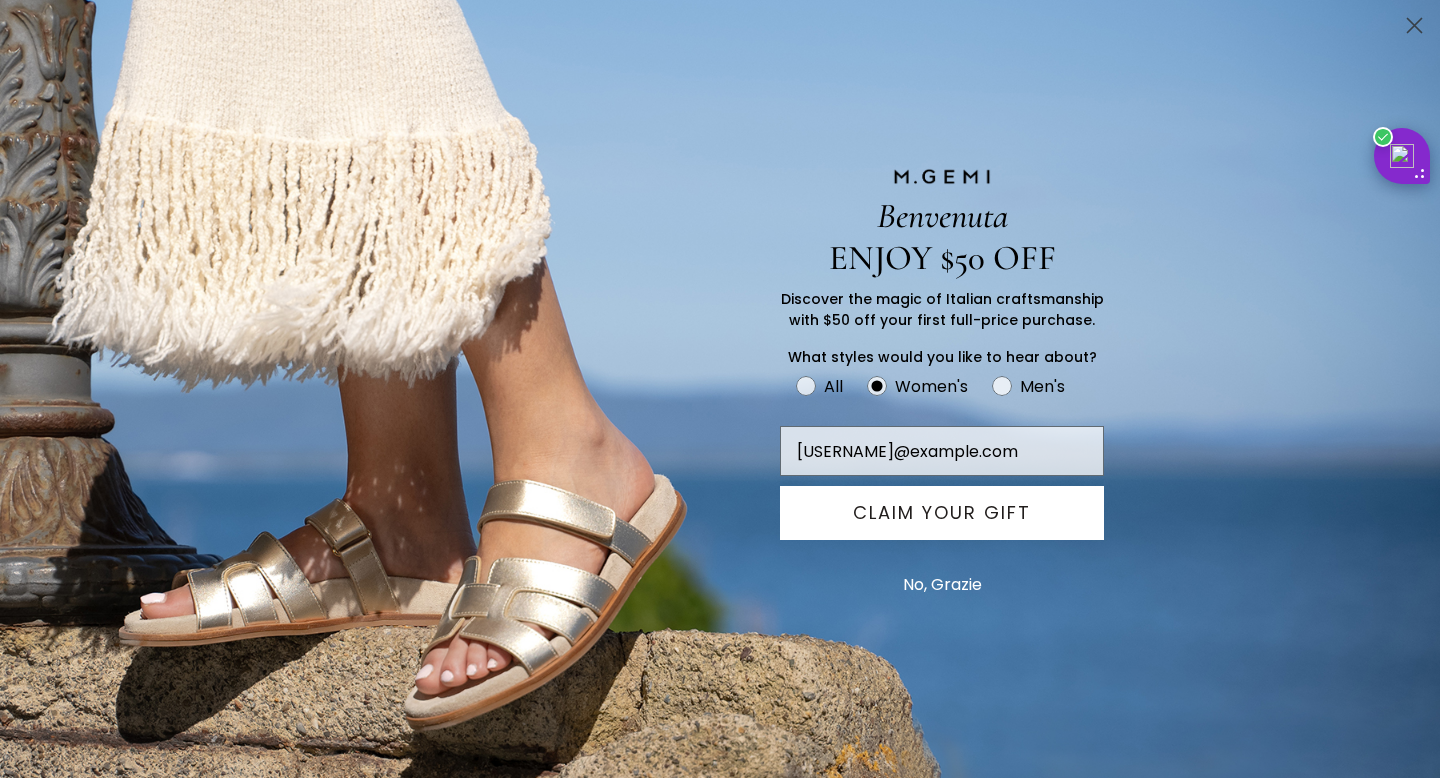 type on "marciajustman@gmail.com" 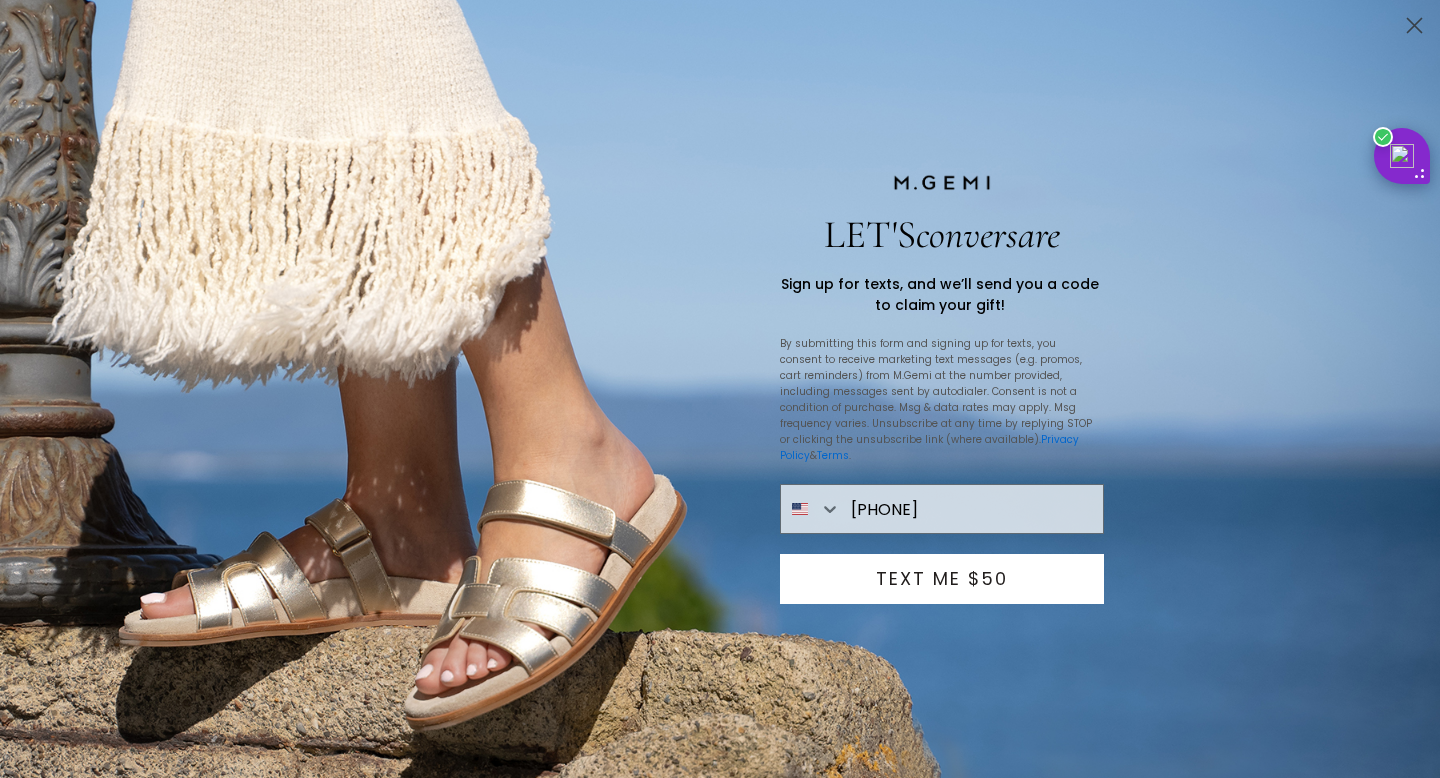 type on "818-400-8880" 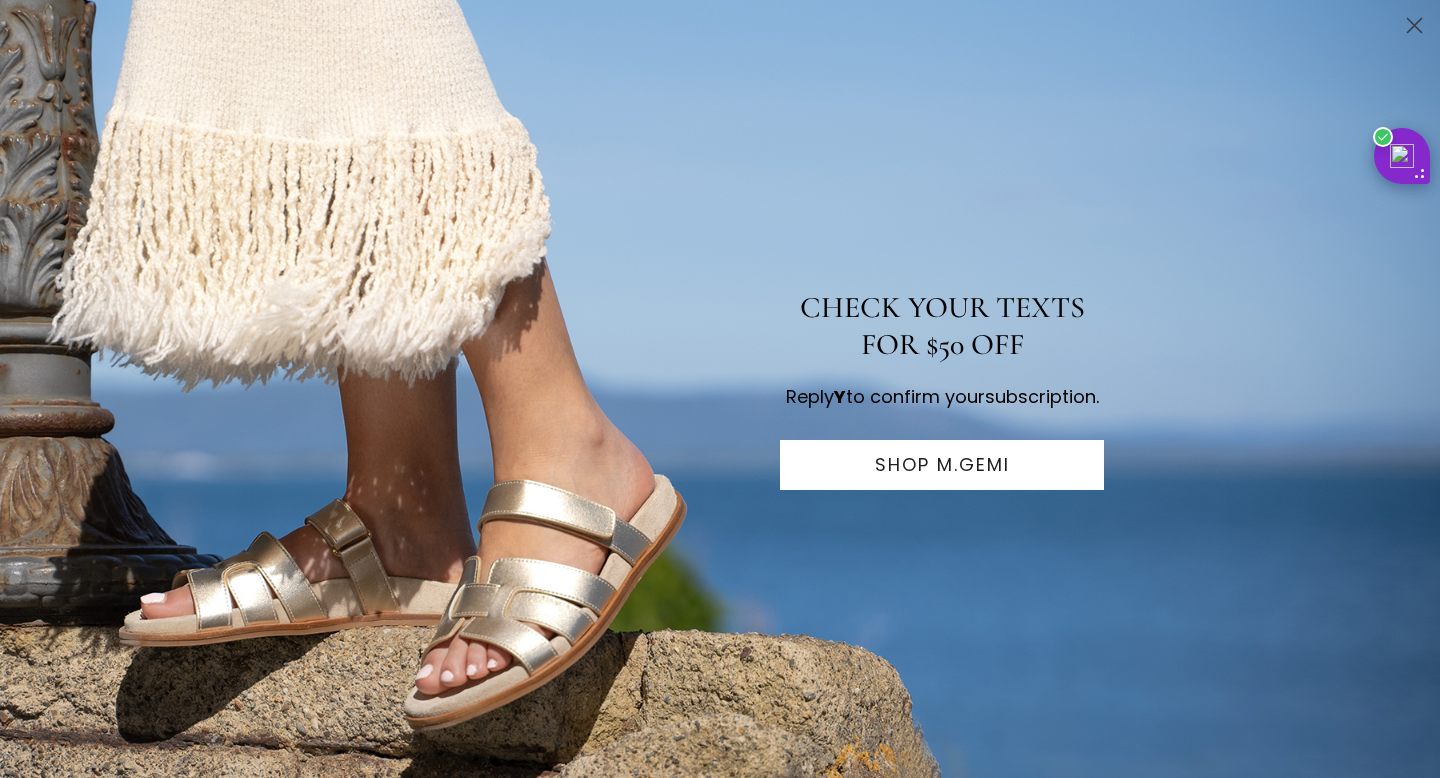 scroll, scrollTop: 116, scrollLeft: 0, axis: vertical 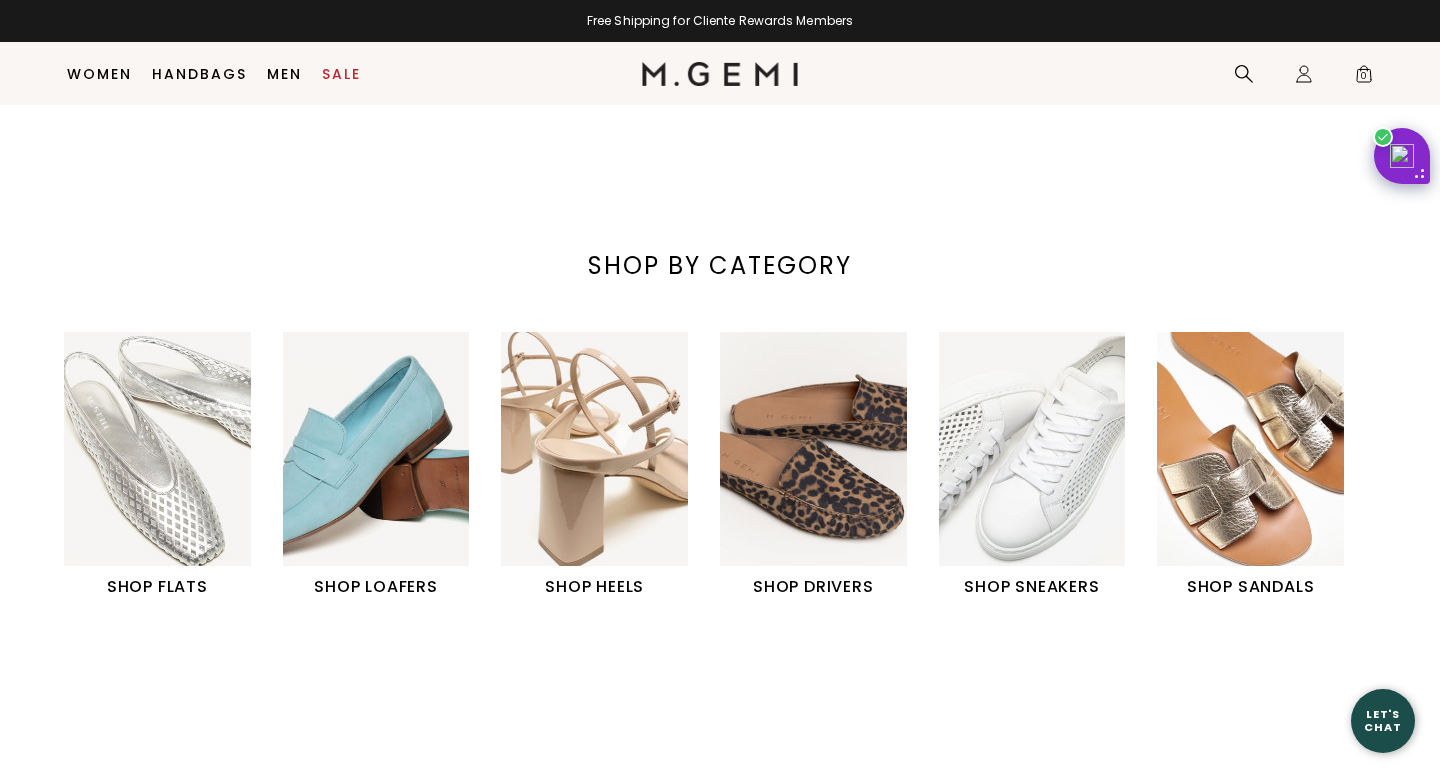 click at bounding box center (1250, 448) 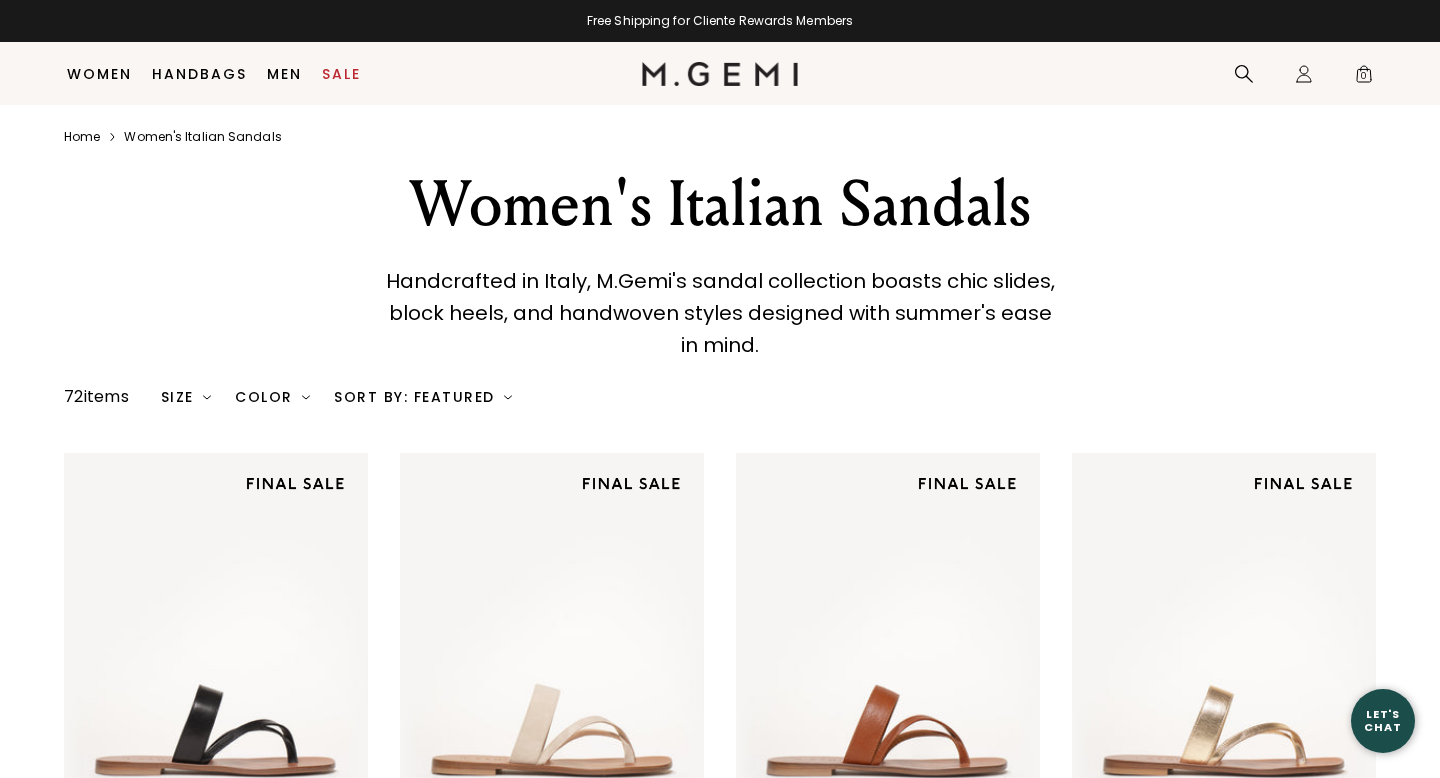 scroll, scrollTop: 745, scrollLeft: 0, axis: vertical 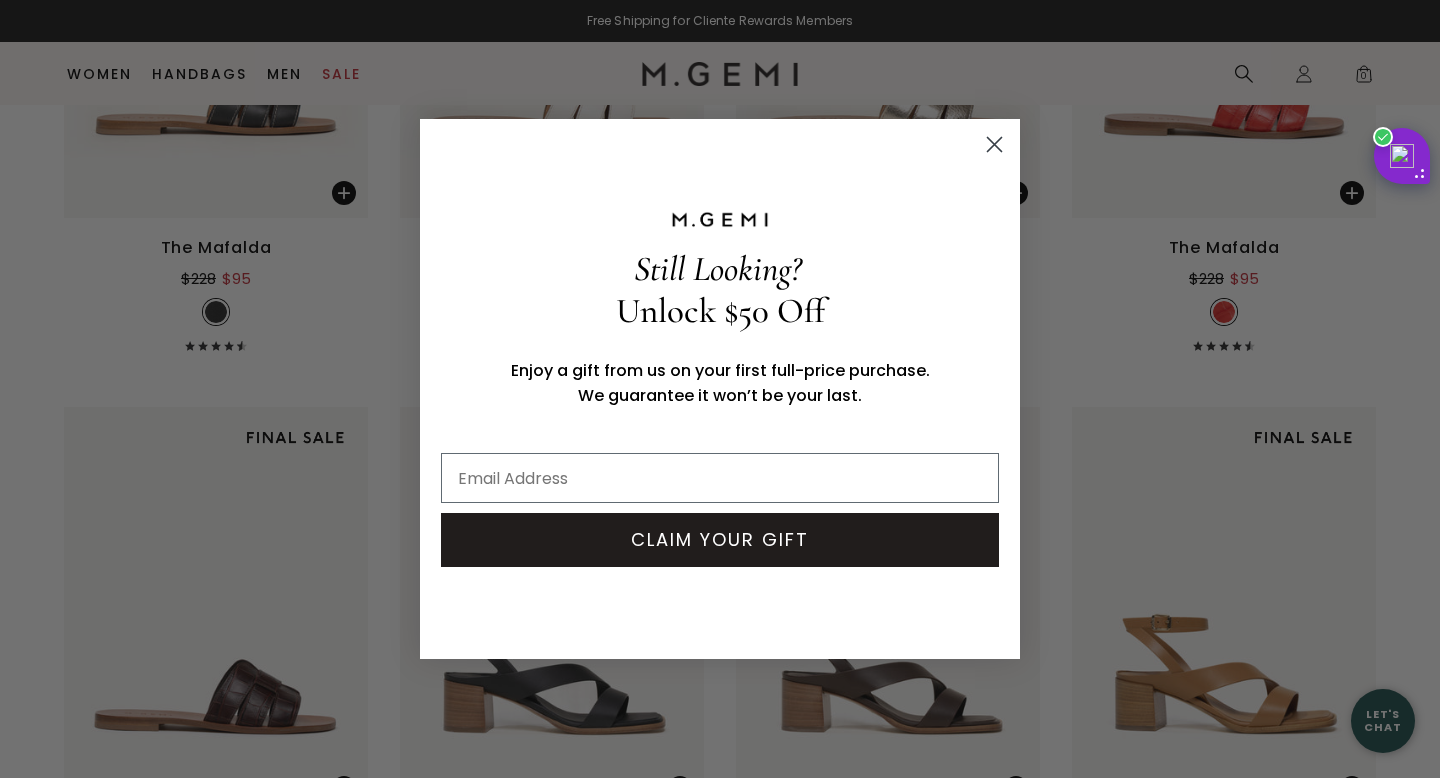 click 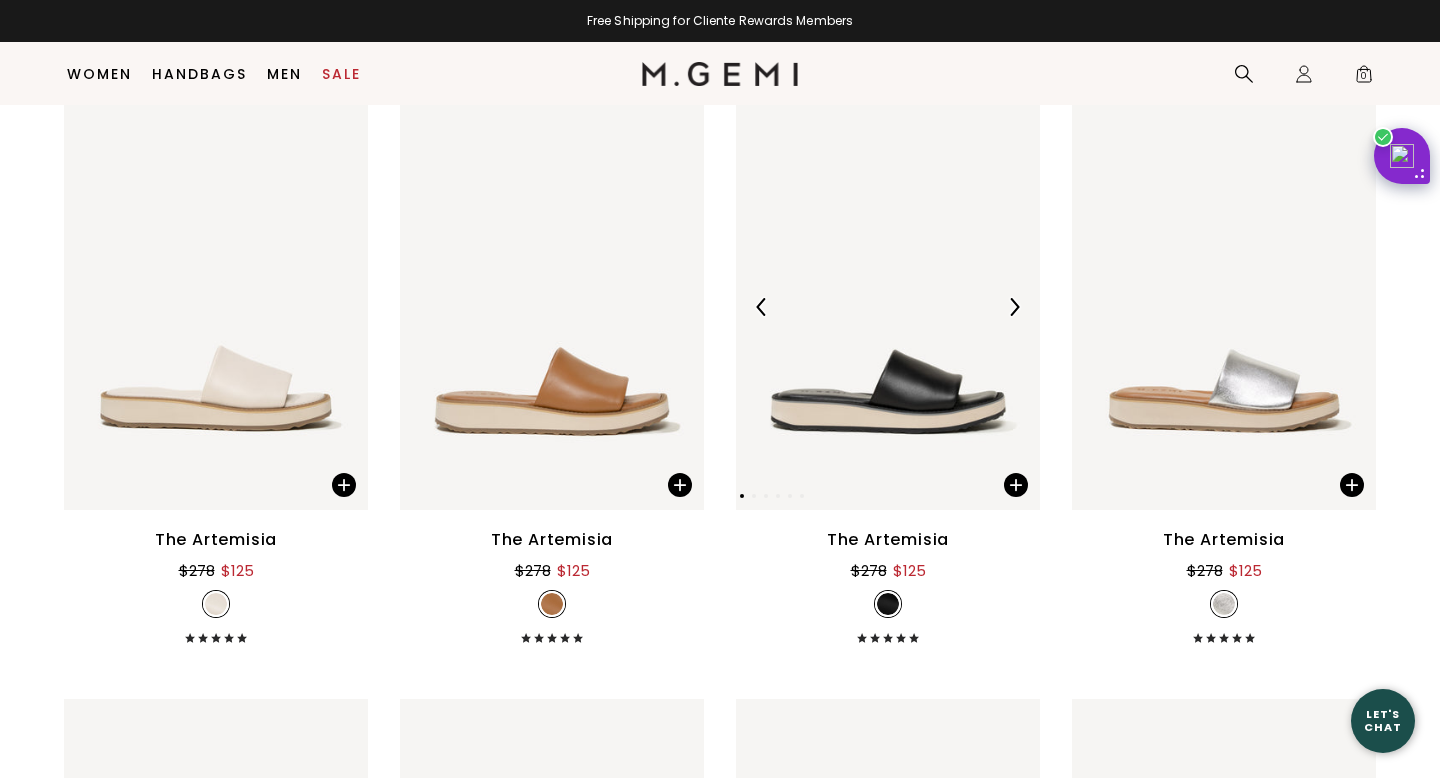 scroll, scrollTop: 5099, scrollLeft: 0, axis: vertical 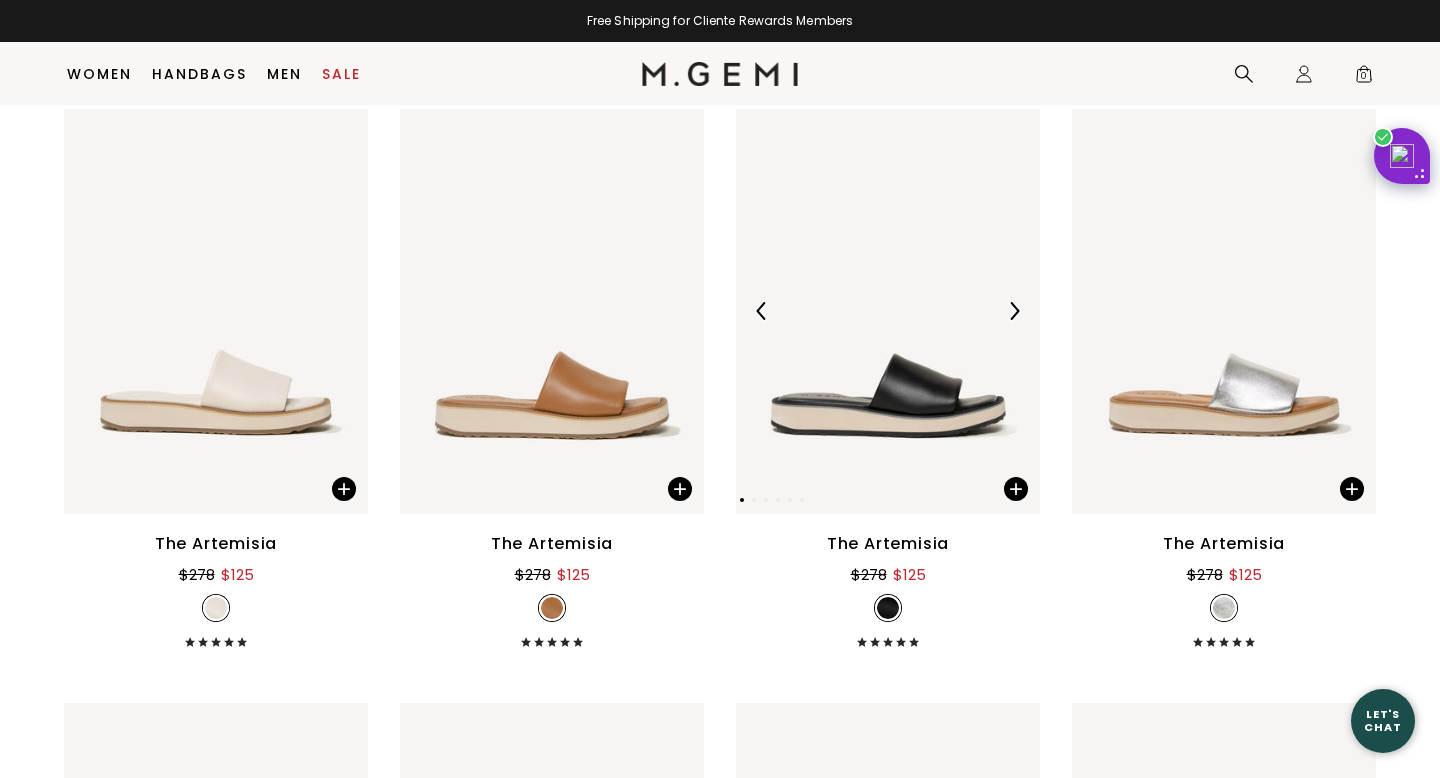 click at bounding box center (1014, 311) 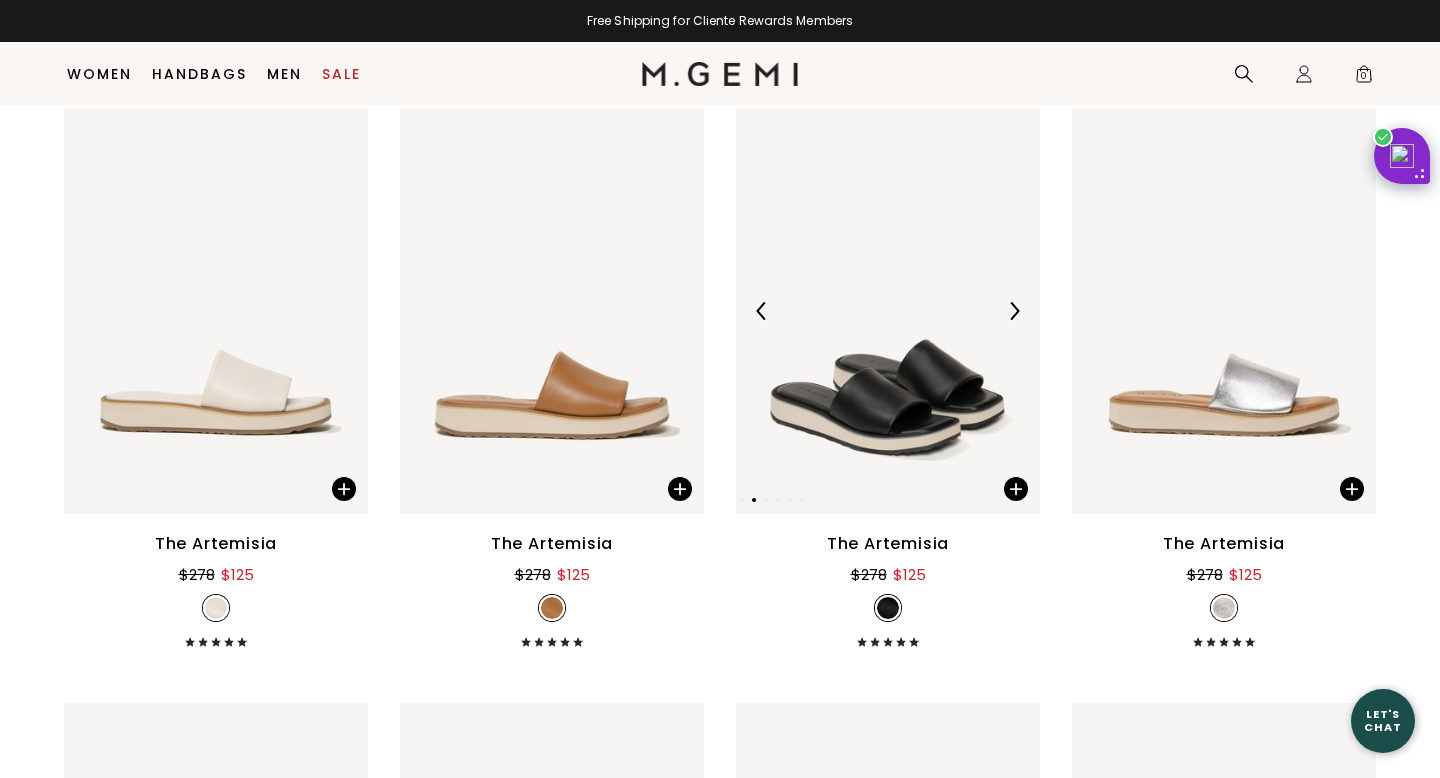 click at bounding box center (1014, 311) 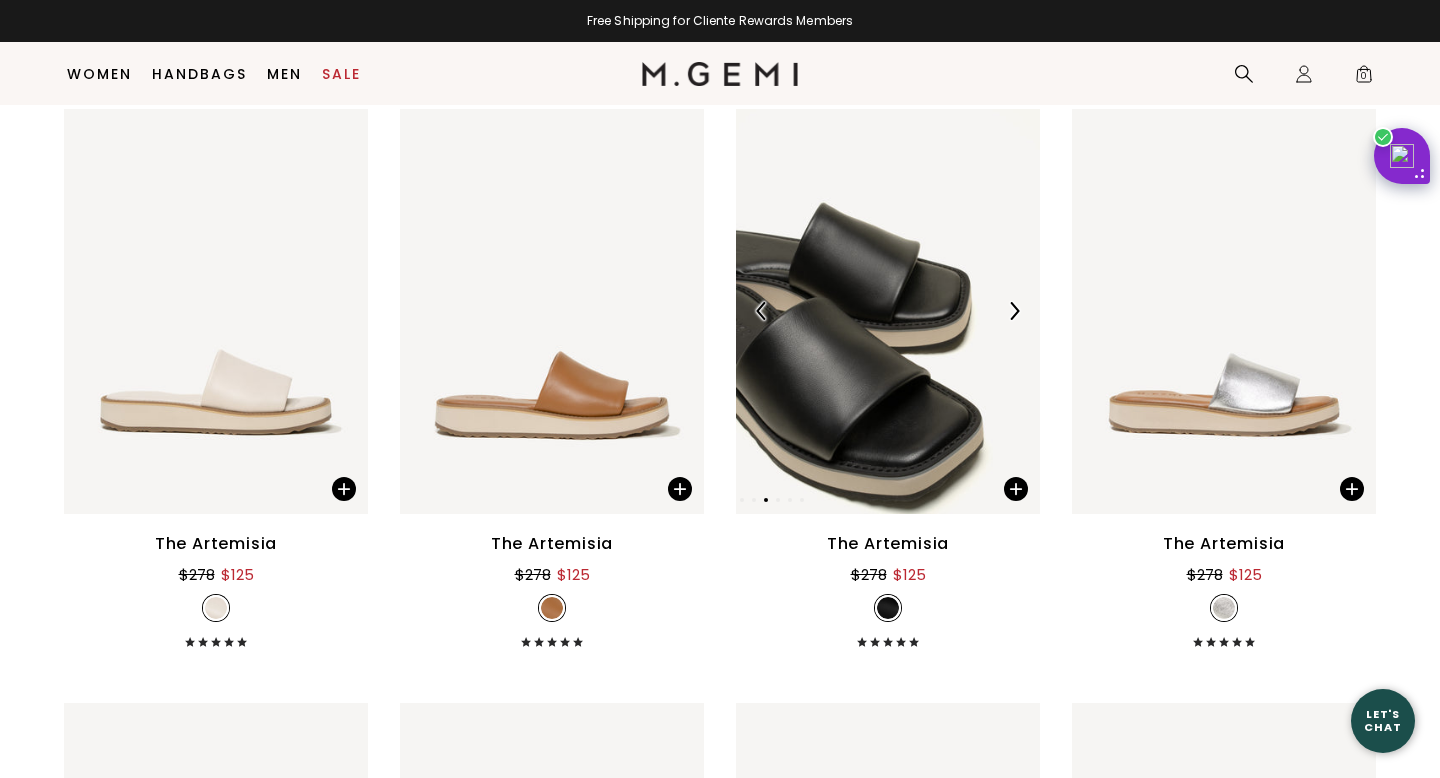 click at bounding box center [1014, 311] 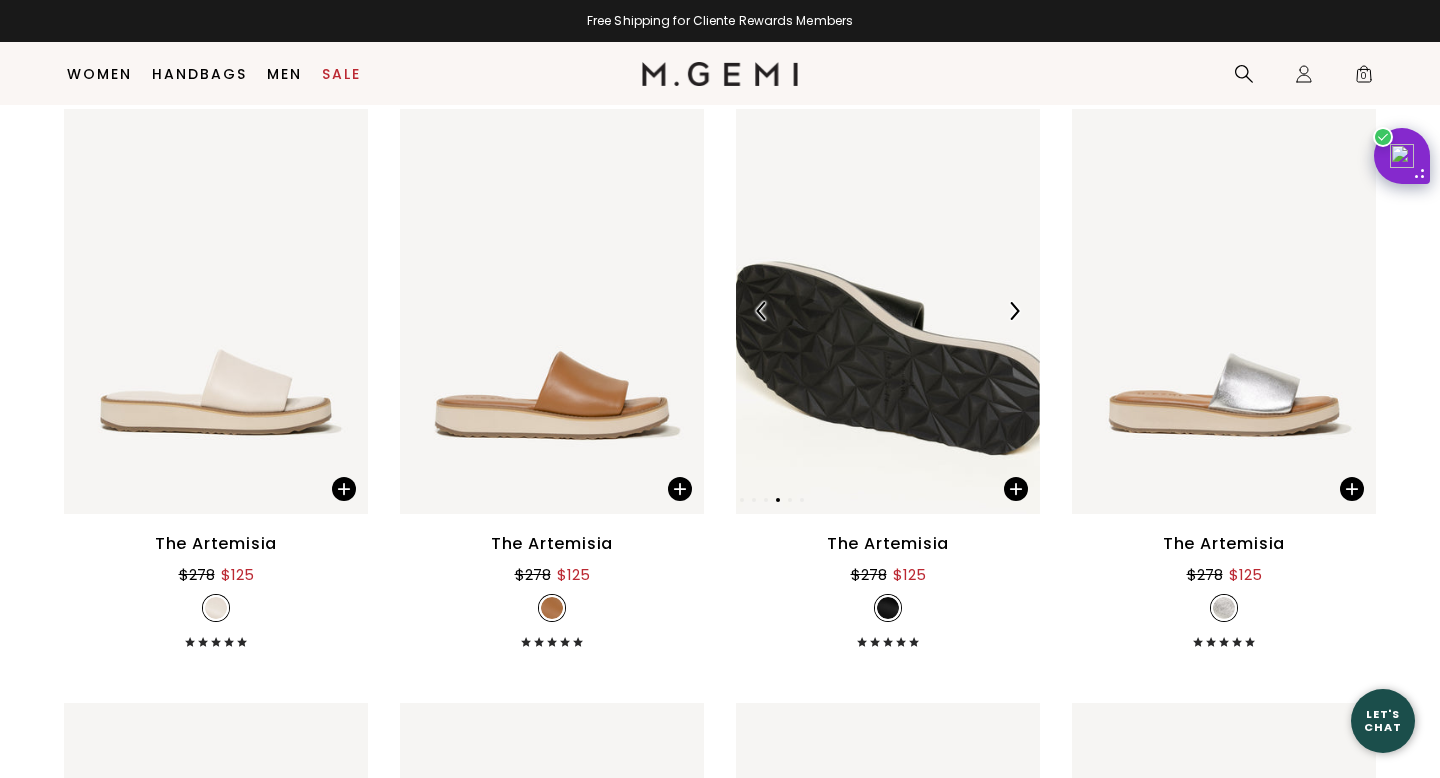 click at bounding box center [1014, 311] 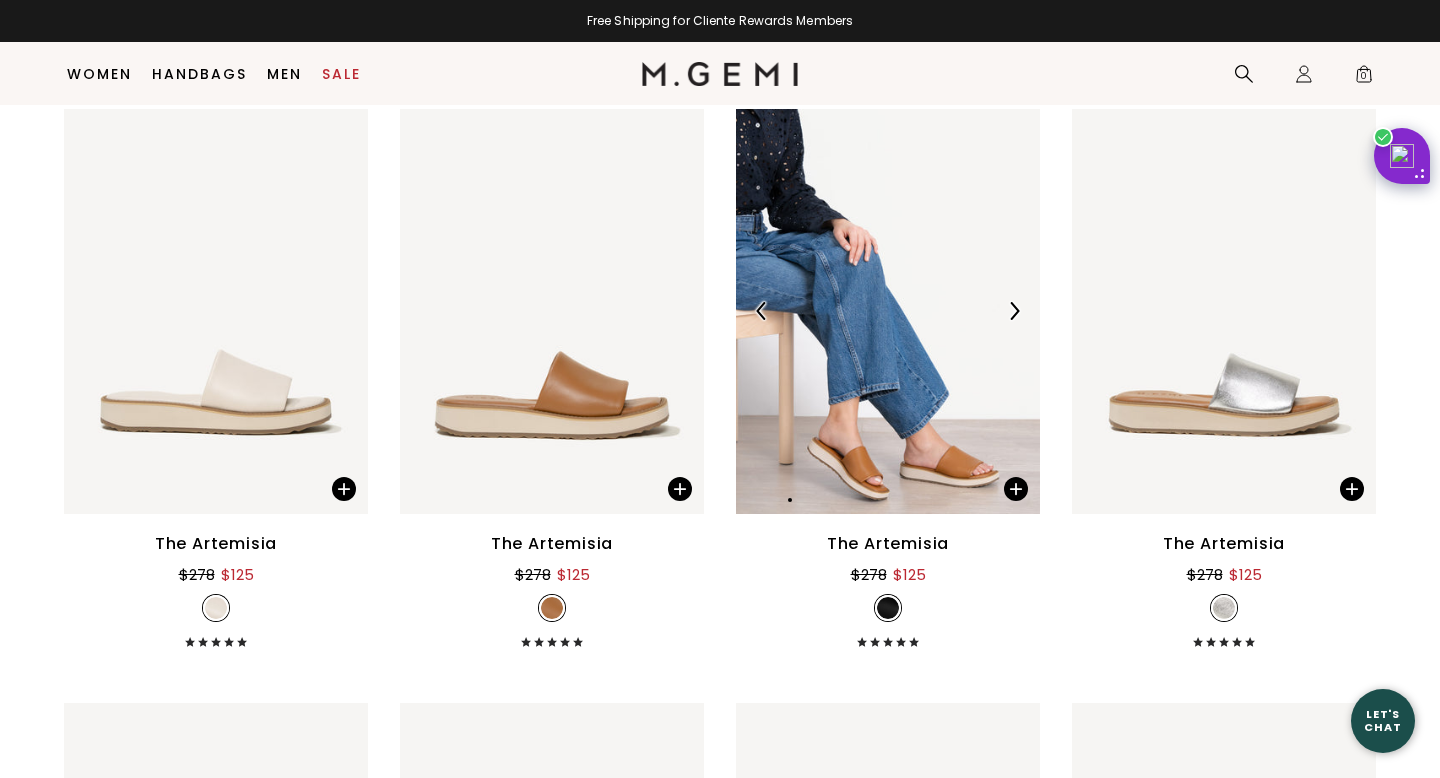 click at bounding box center (1014, 311) 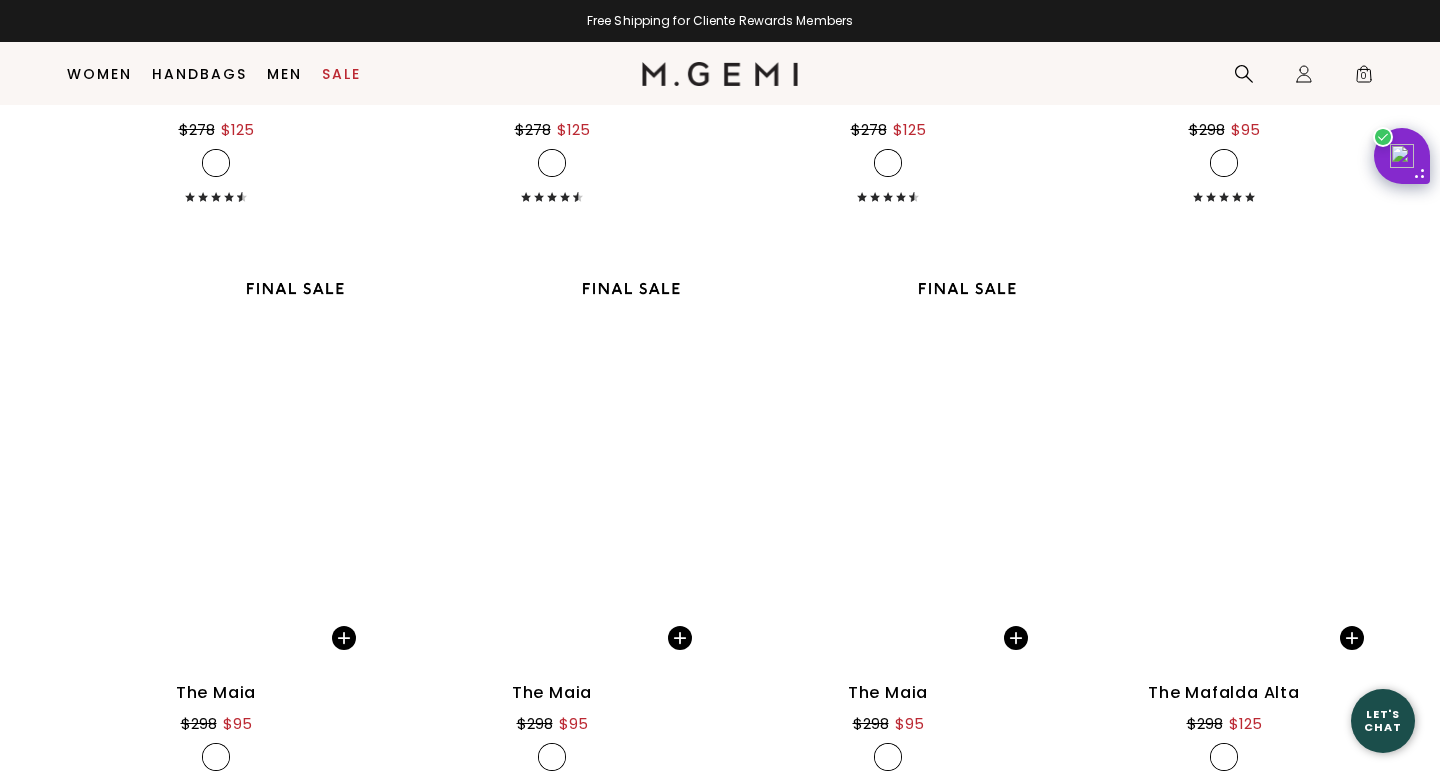 scroll, scrollTop: 7334, scrollLeft: 0, axis: vertical 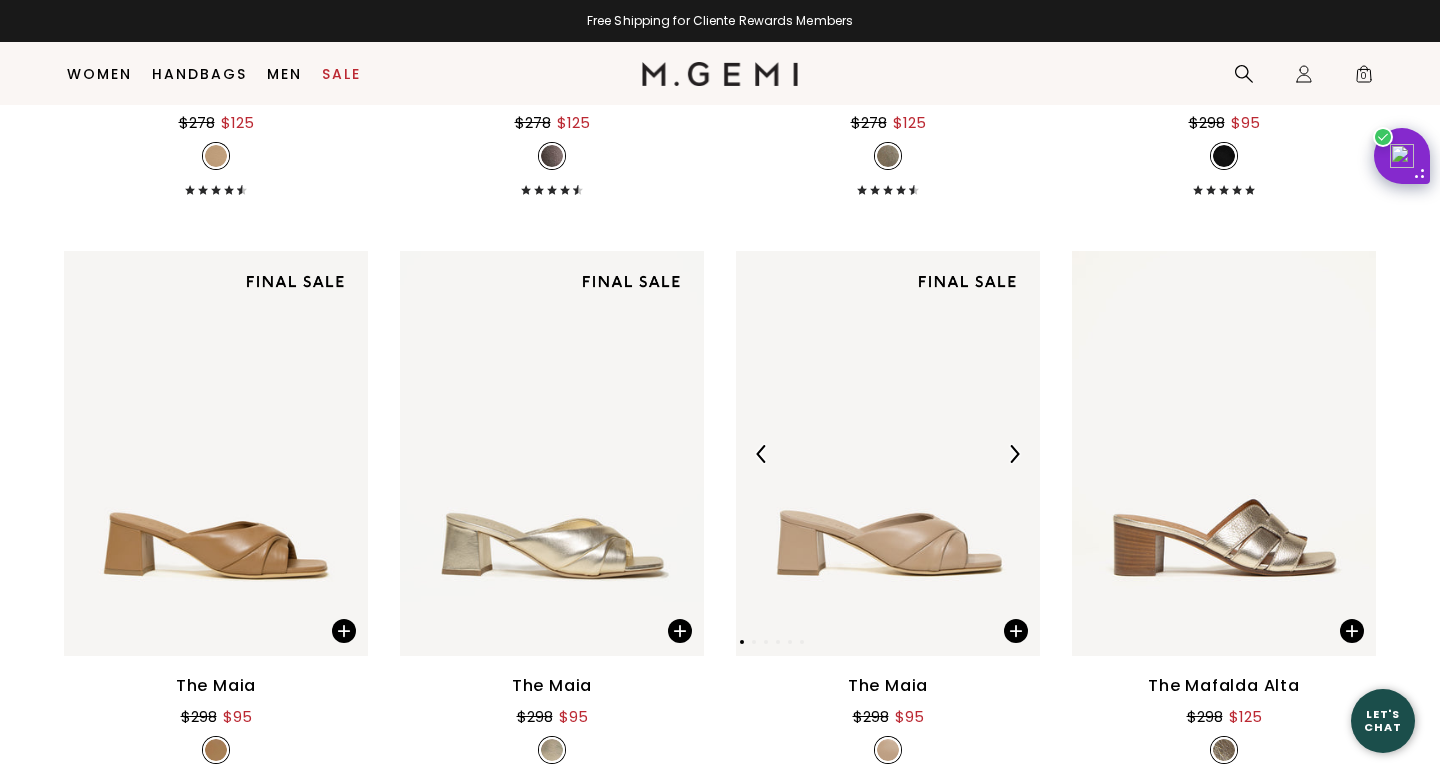 click at bounding box center [888, 453] 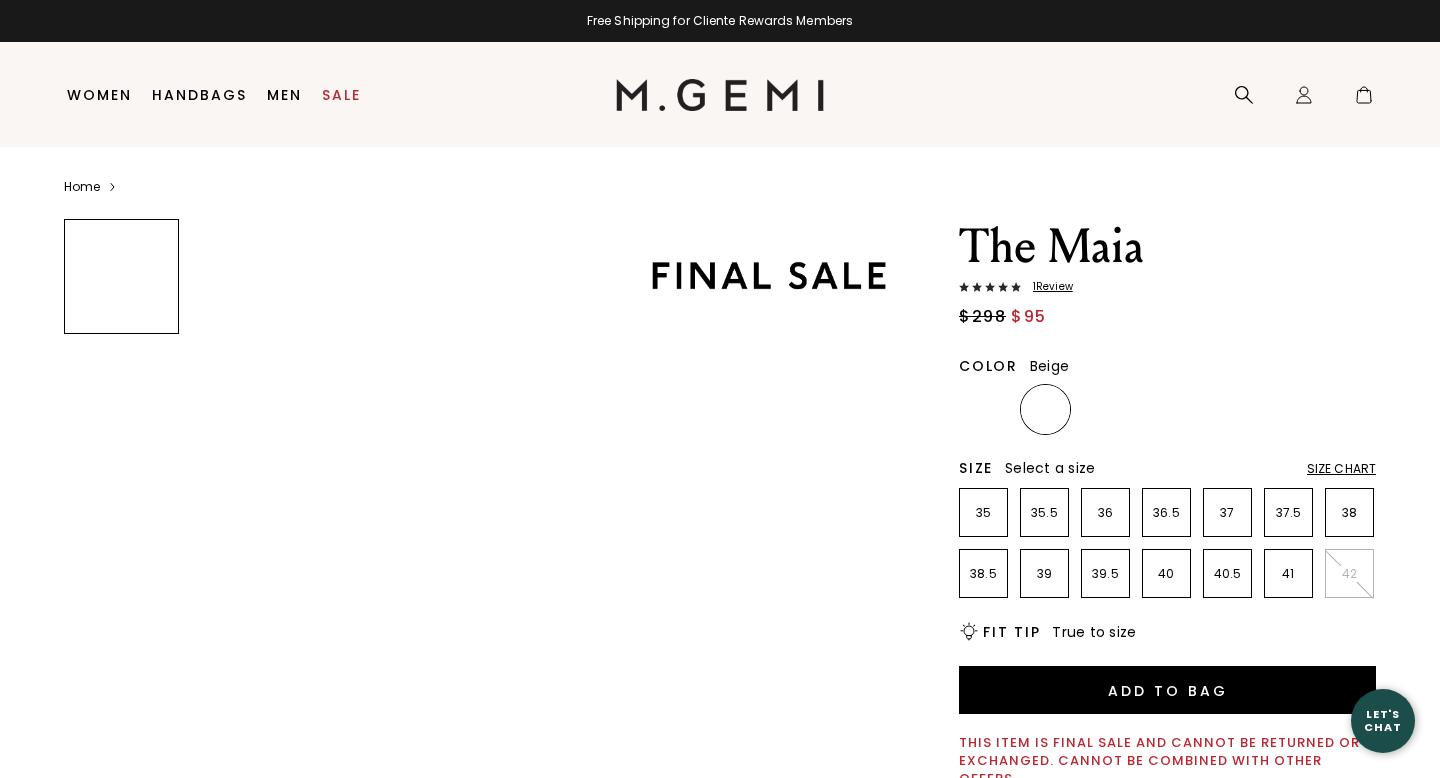 scroll, scrollTop: 0, scrollLeft: 0, axis: both 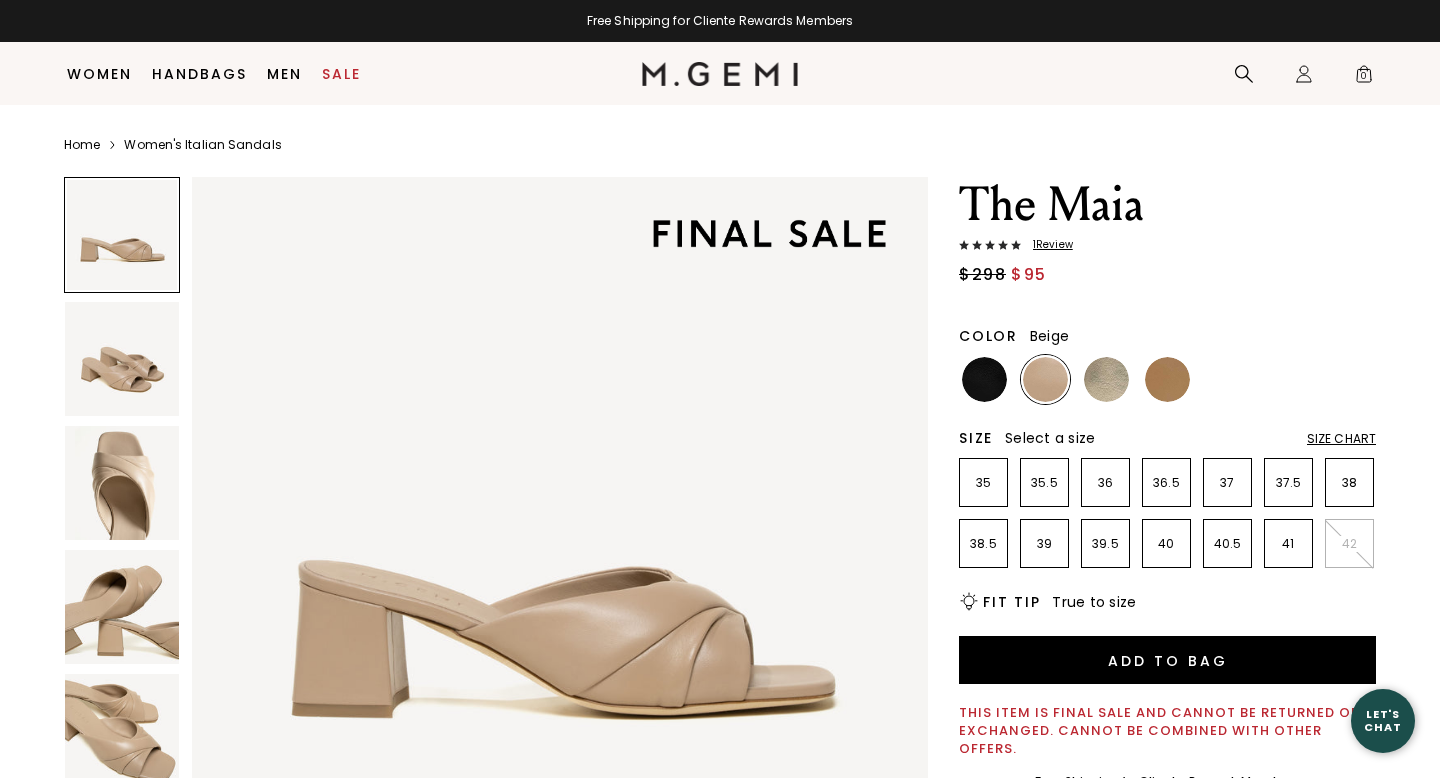 click at bounding box center [122, 731] 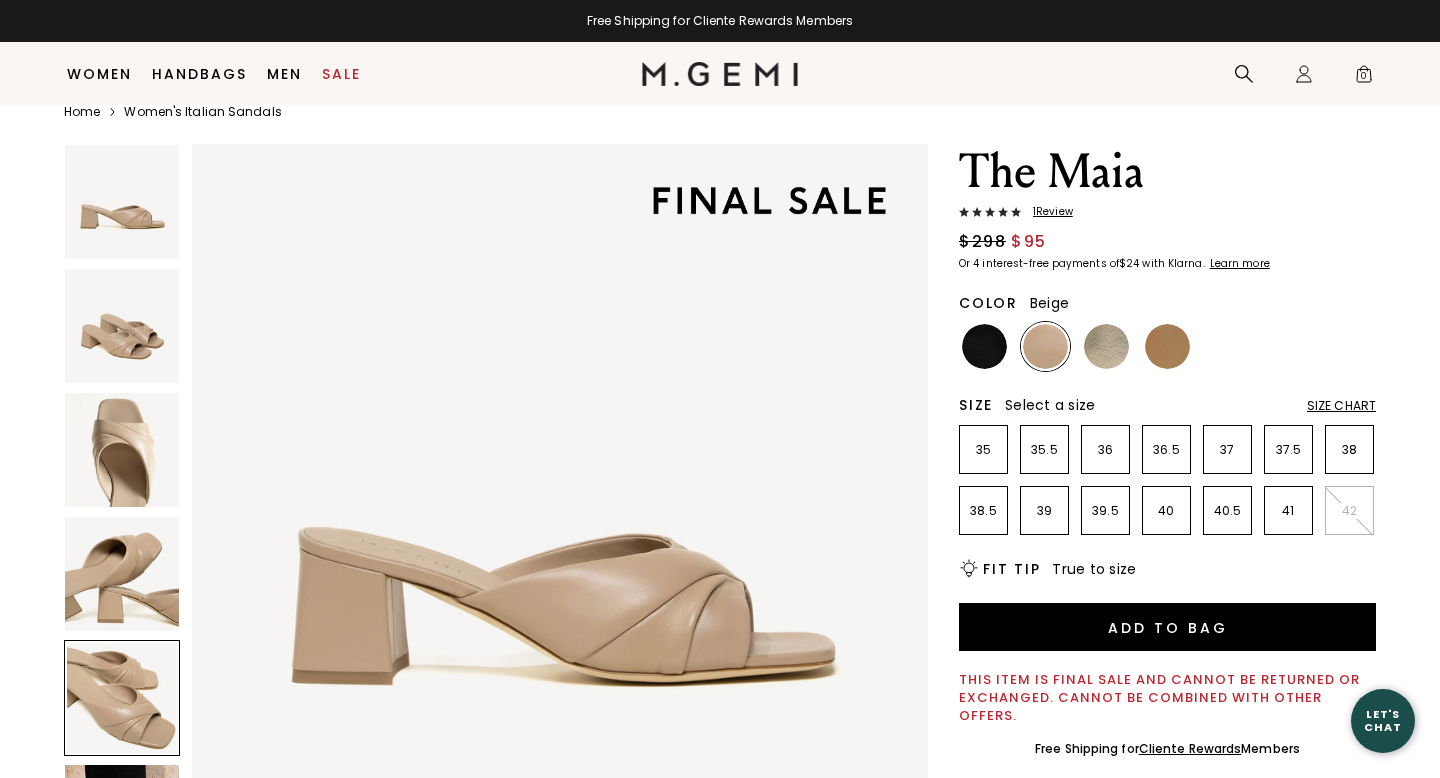 scroll, scrollTop: 3024, scrollLeft: 0, axis: vertical 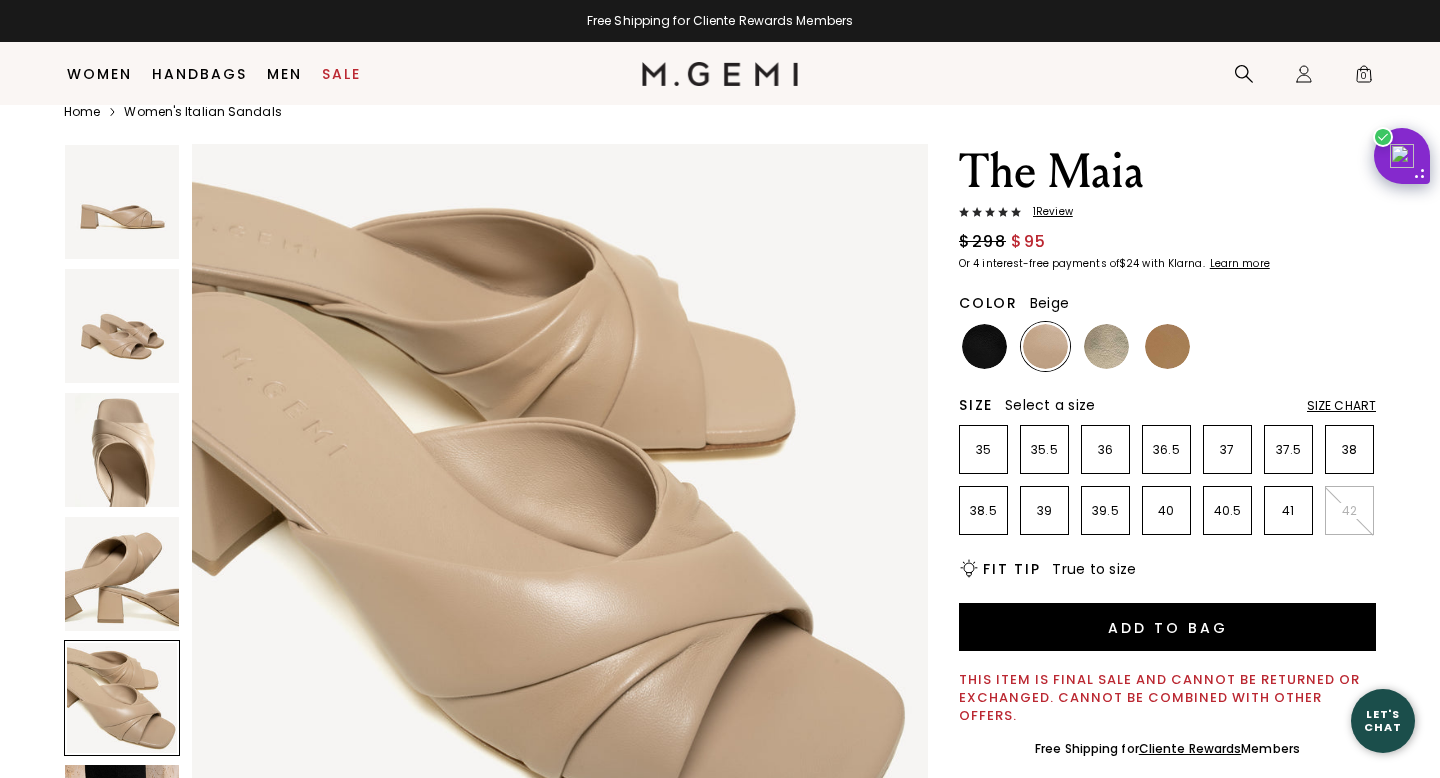 click at bounding box center (122, 450) 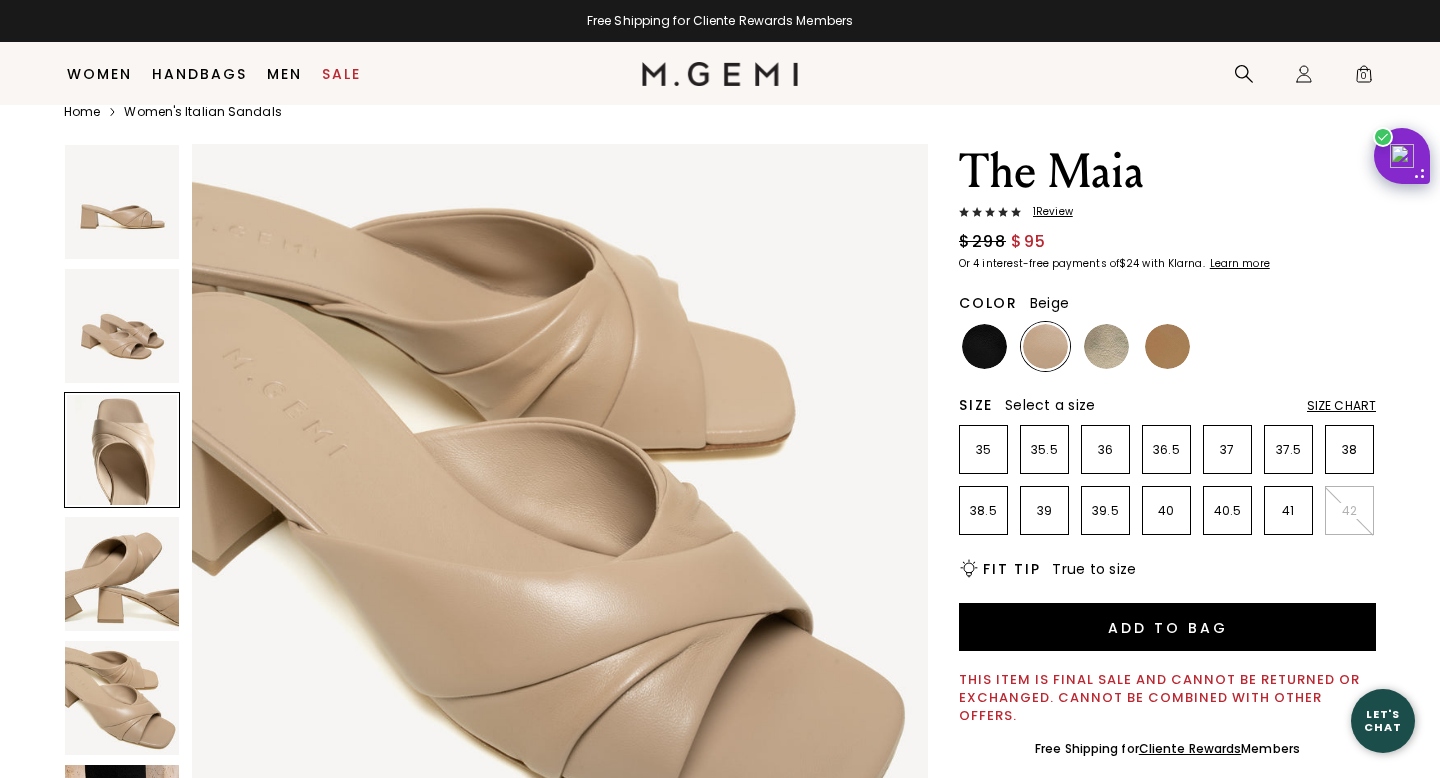 scroll, scrollTop: 1512, scrollLeft: 0, axis: vertical 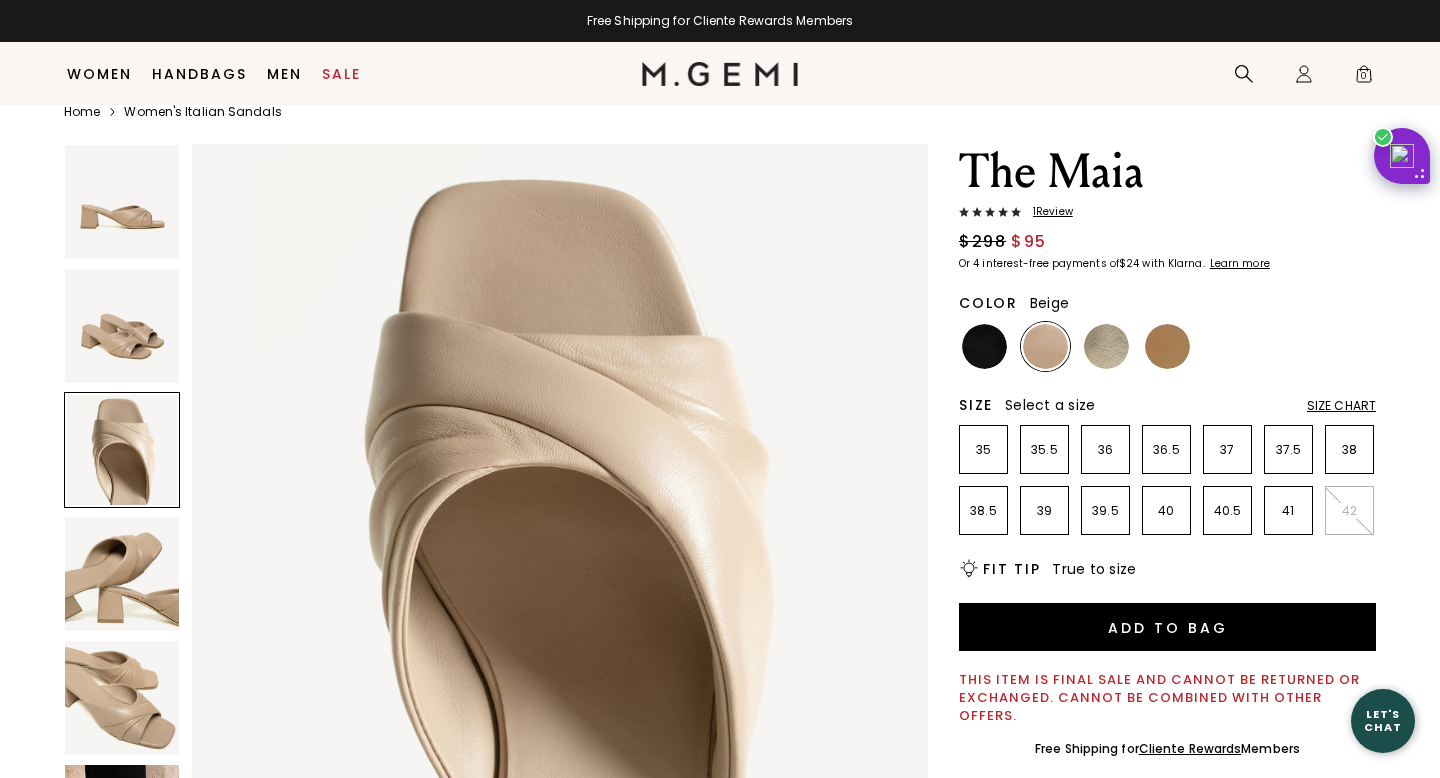 click at bounding box center (122, 326) 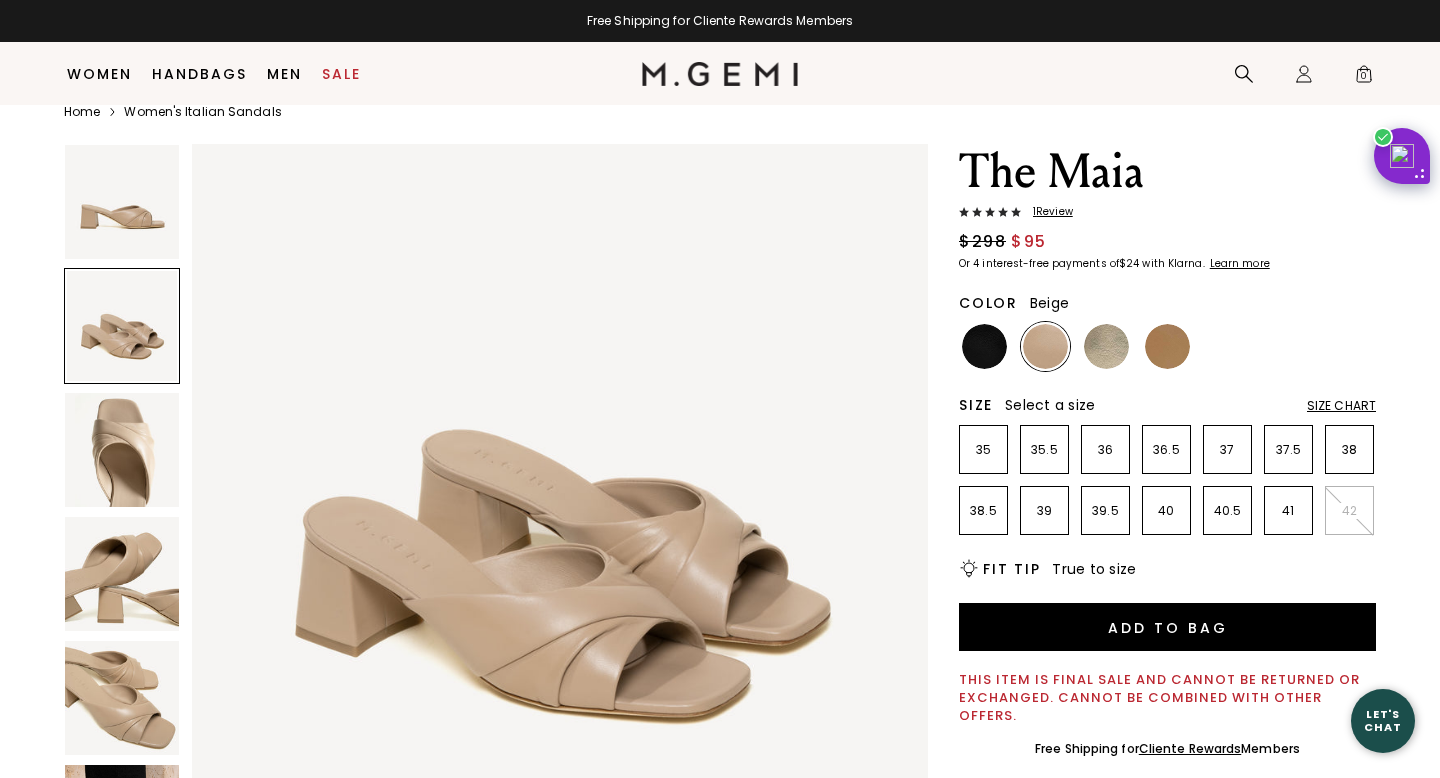 scroll, scrollTop: 756, scrollLeft: 0, axis: vertical 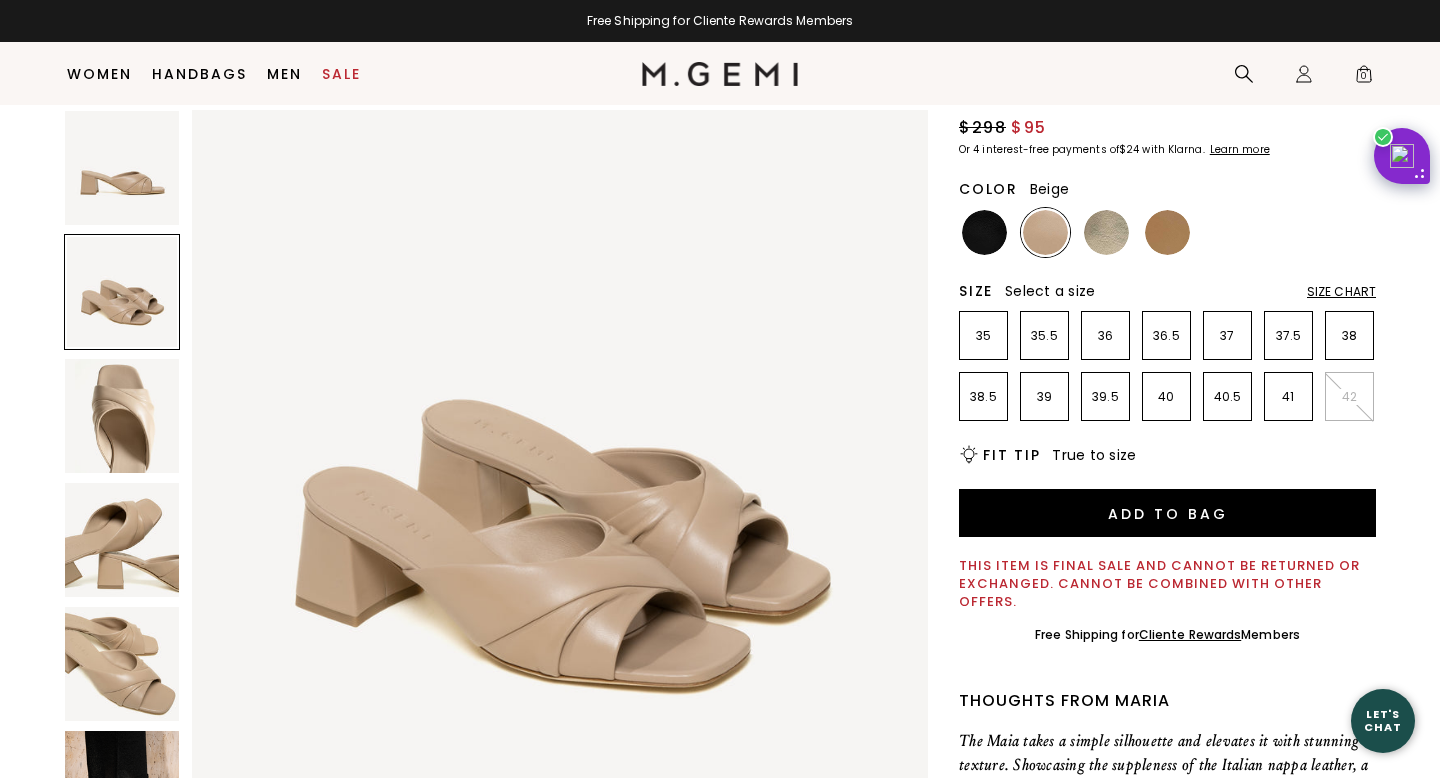 click on "Size Chart" at bounding box center [1341, 292] 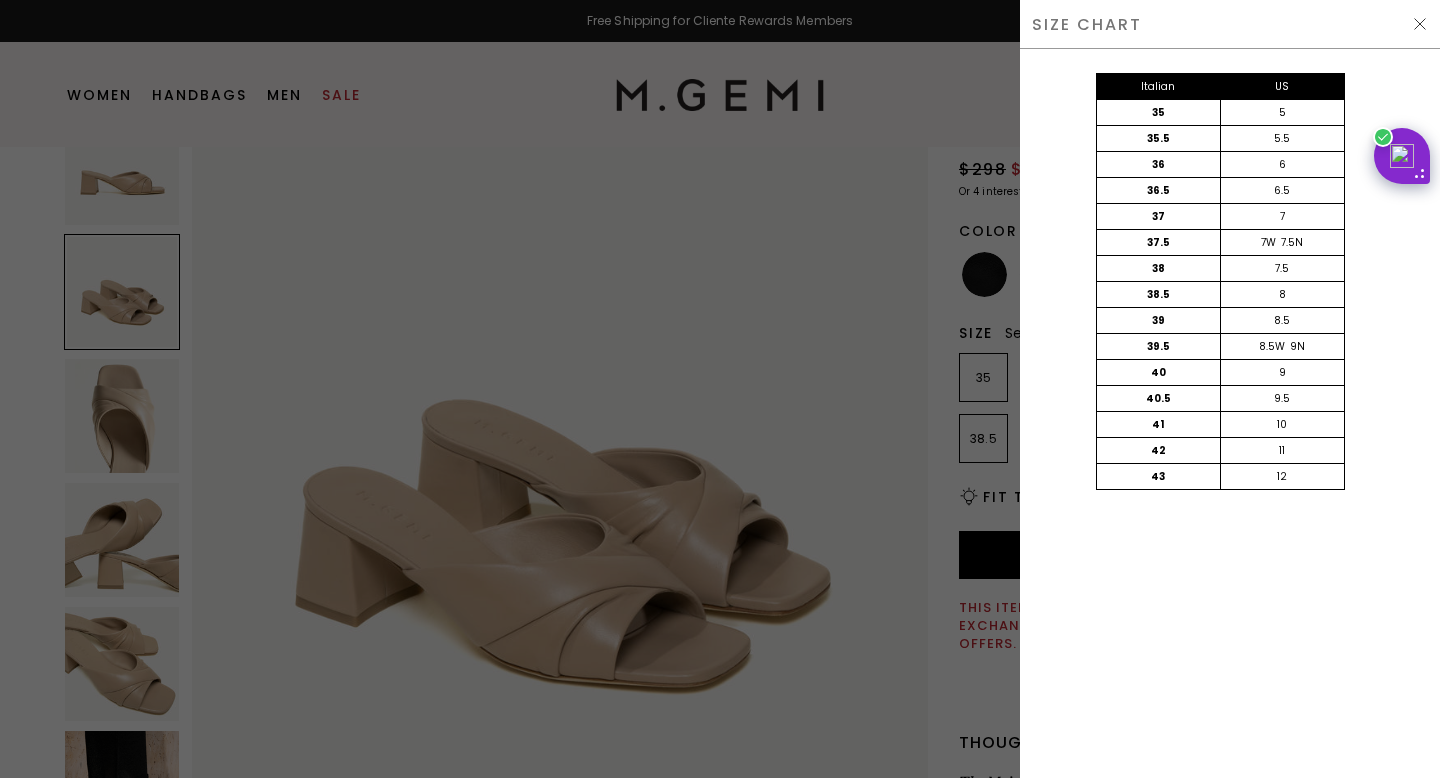 click at bounding box center [1420, 24] 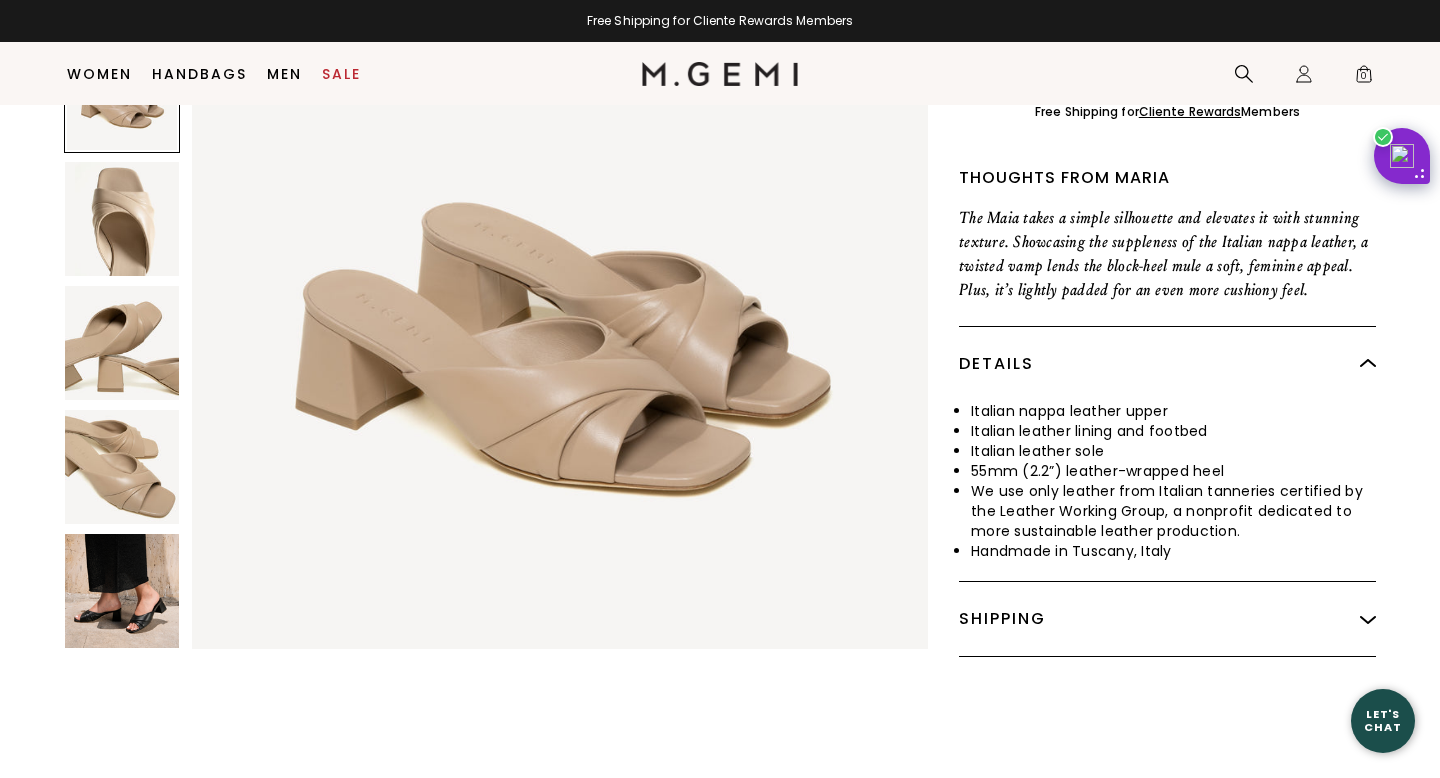 scroll, scrollTop: 671, scrollLeft: 0, axis: vertical 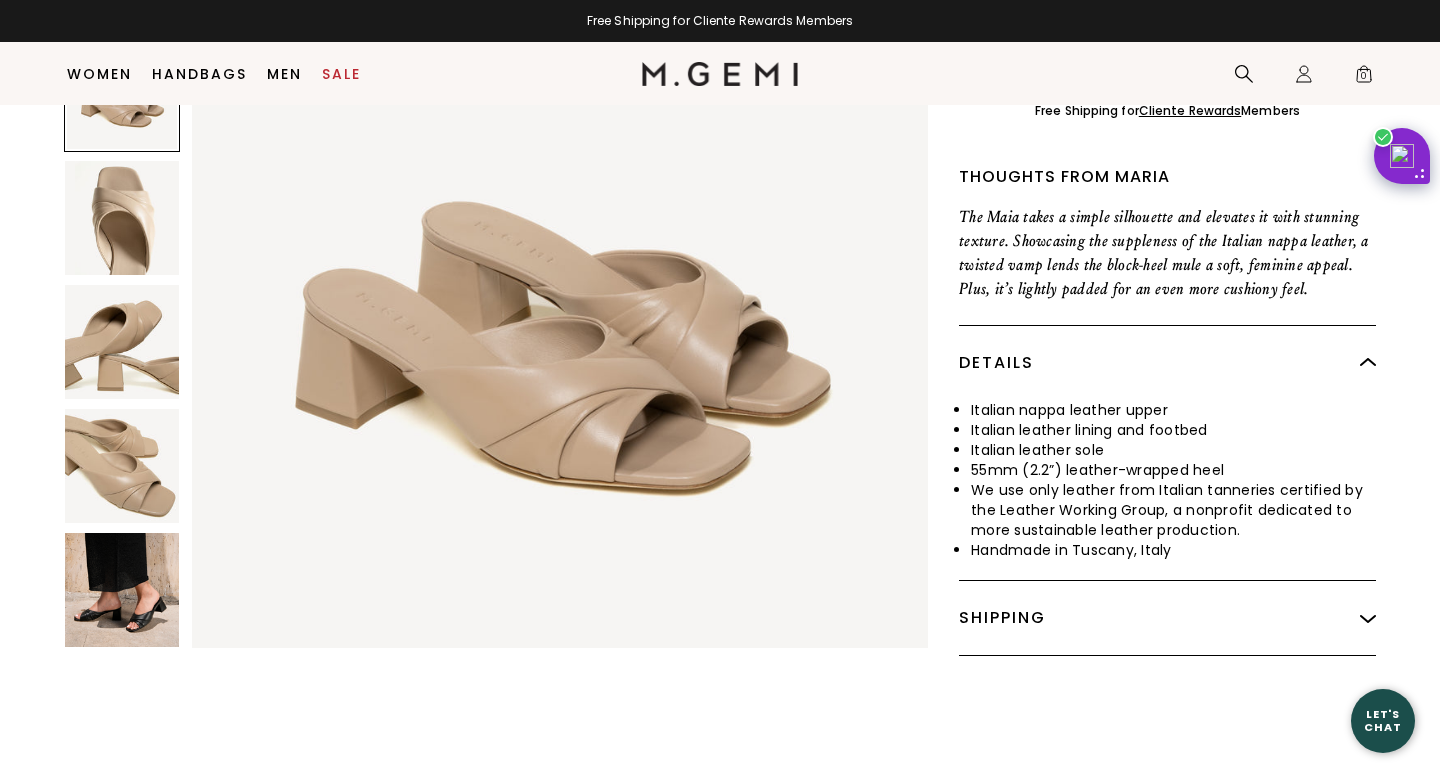 click at bounding box center (122, 590) 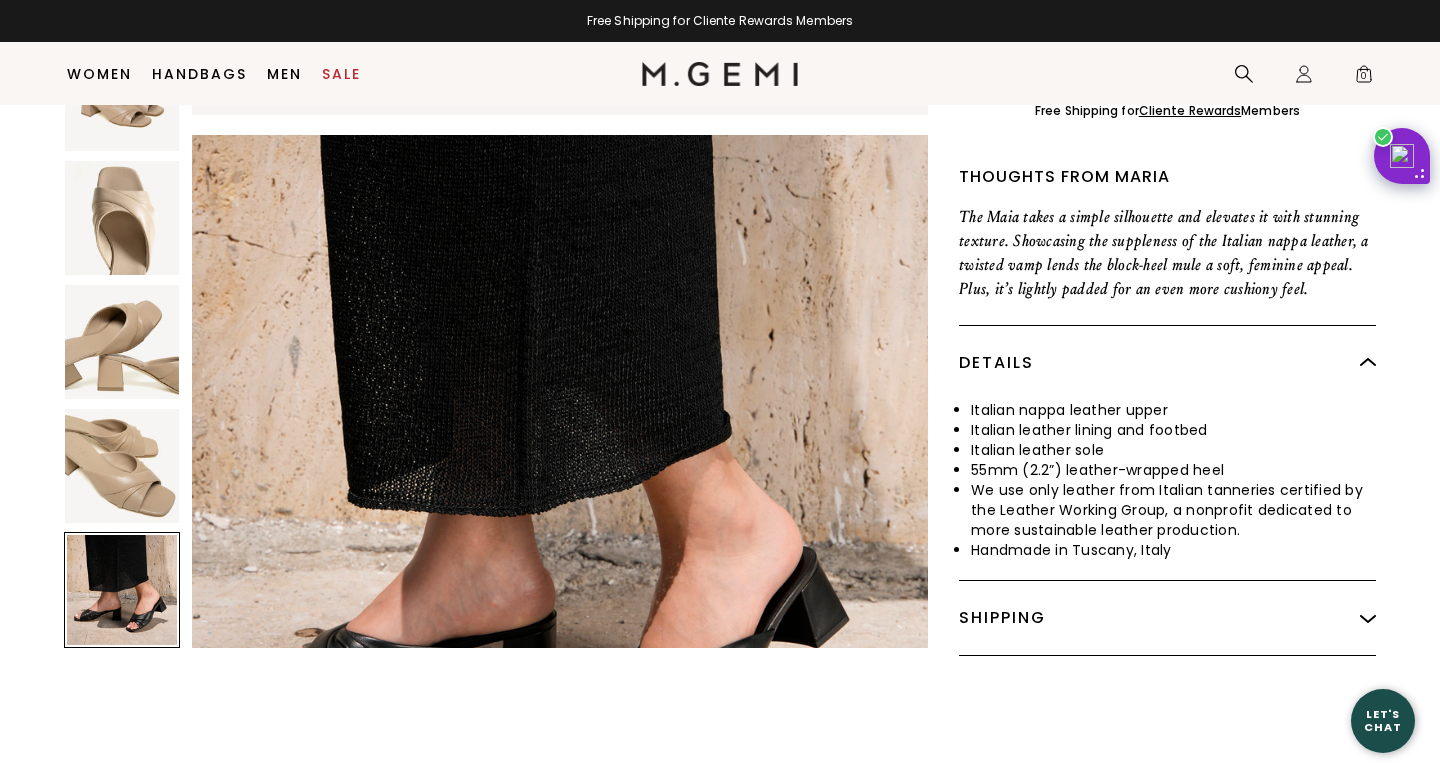 scroll, scrollTop: 3780, scrollLeft: 0, axis: vertical 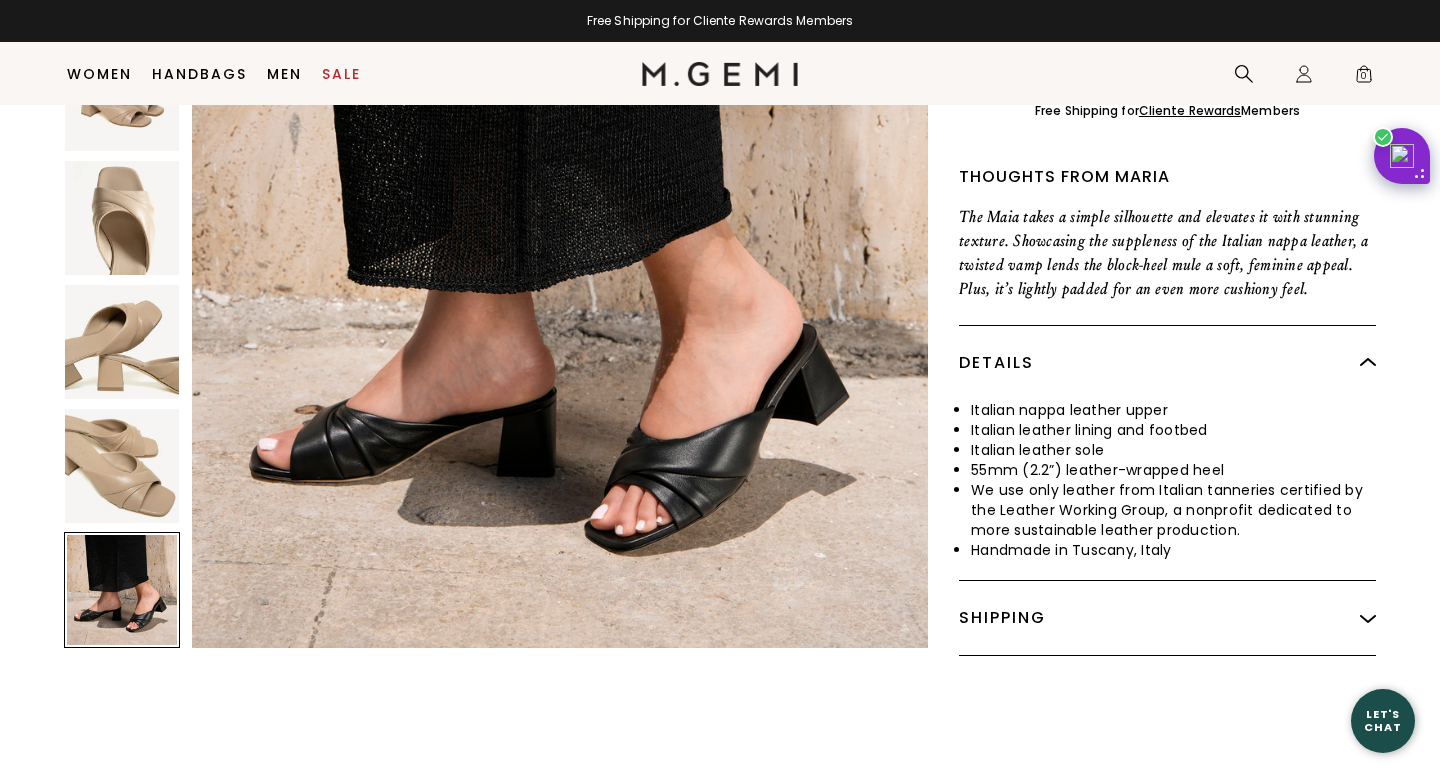click at bounding box center (122, 466) 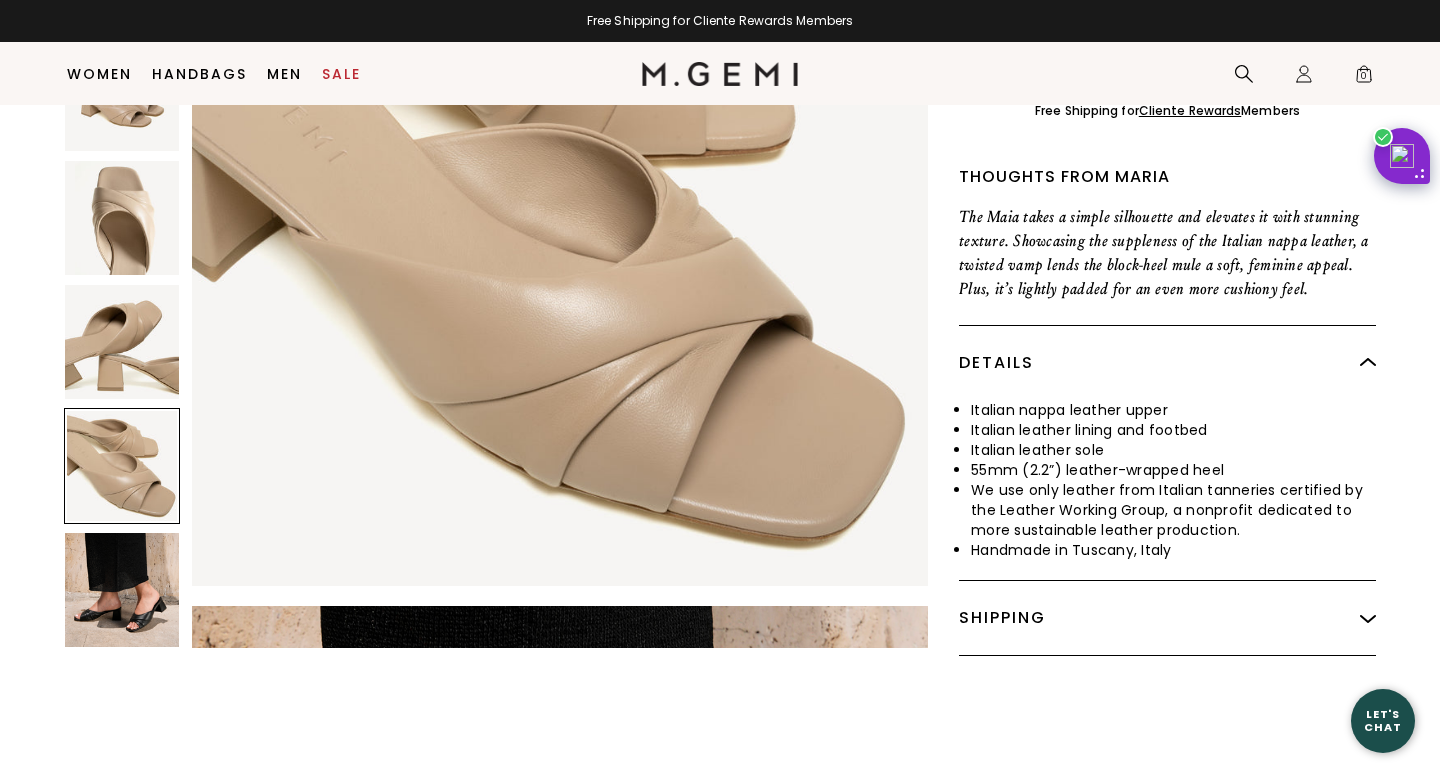 scroll, scrollTop: 3024, scrollLeft: 0, axis: vertical 